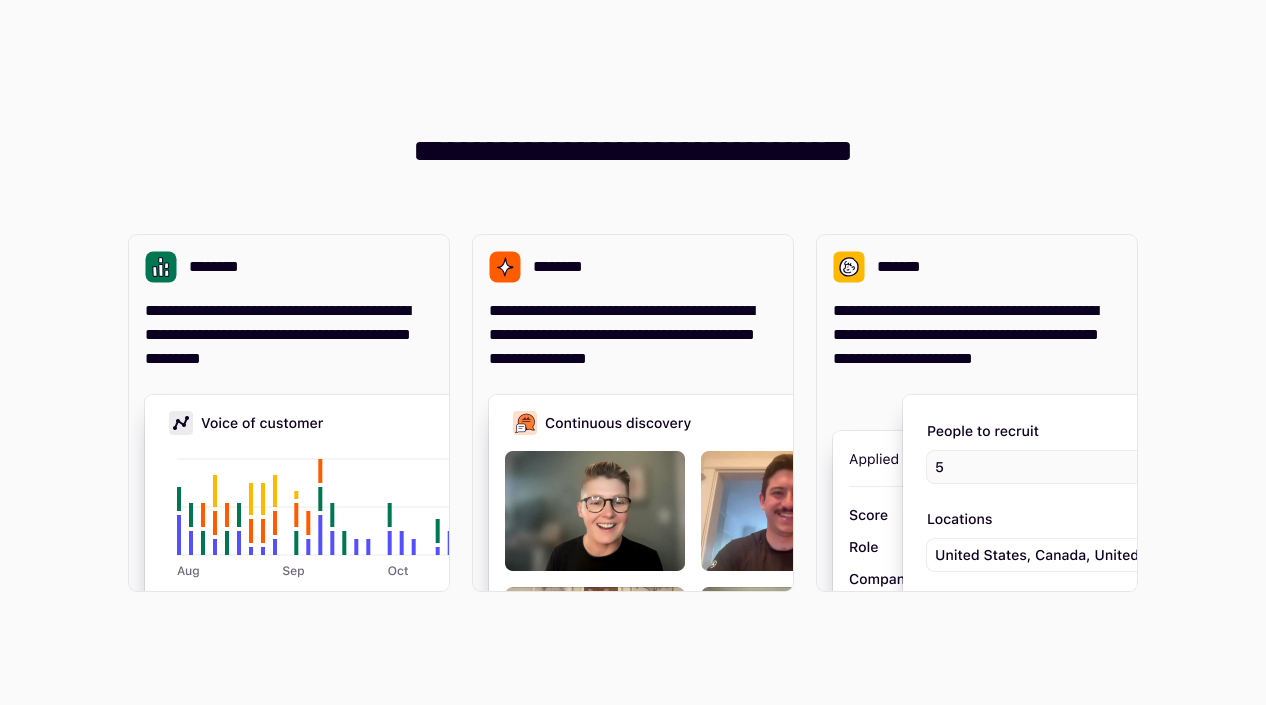 scroll, scrollTop: 0, scrollLeft: 0, axis: both 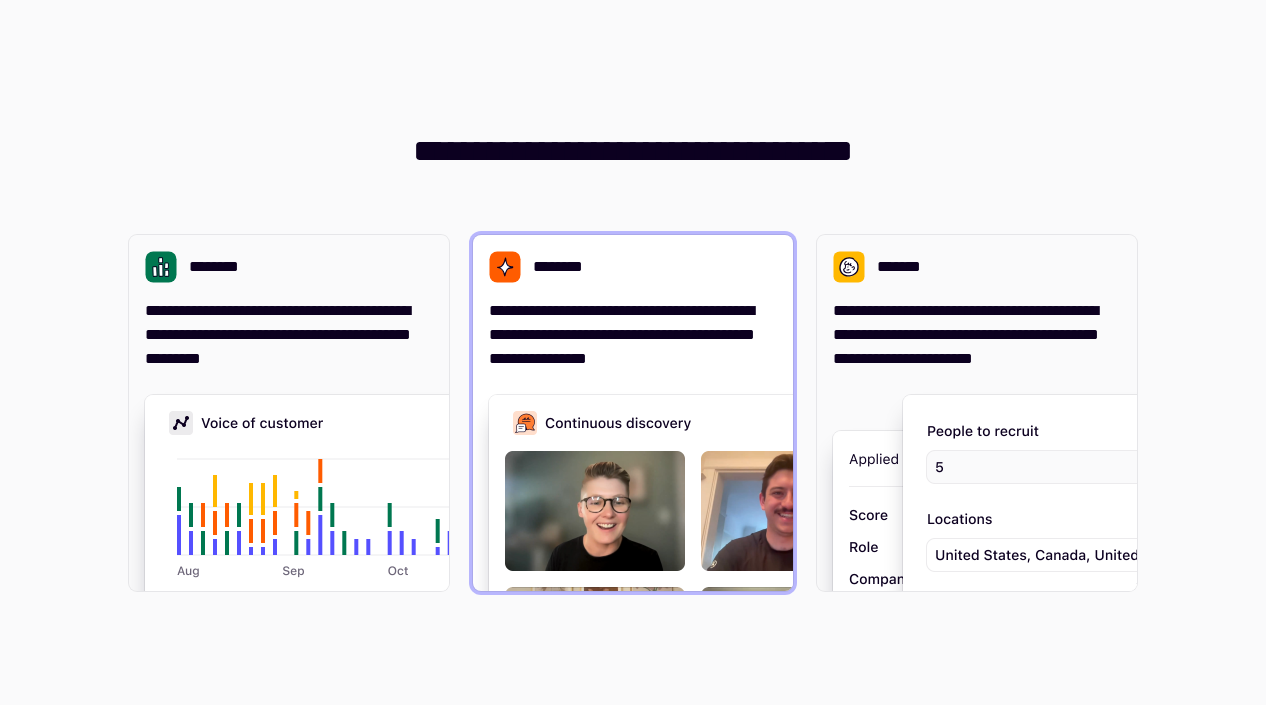 click on "********" at bounding box center (633, 267) 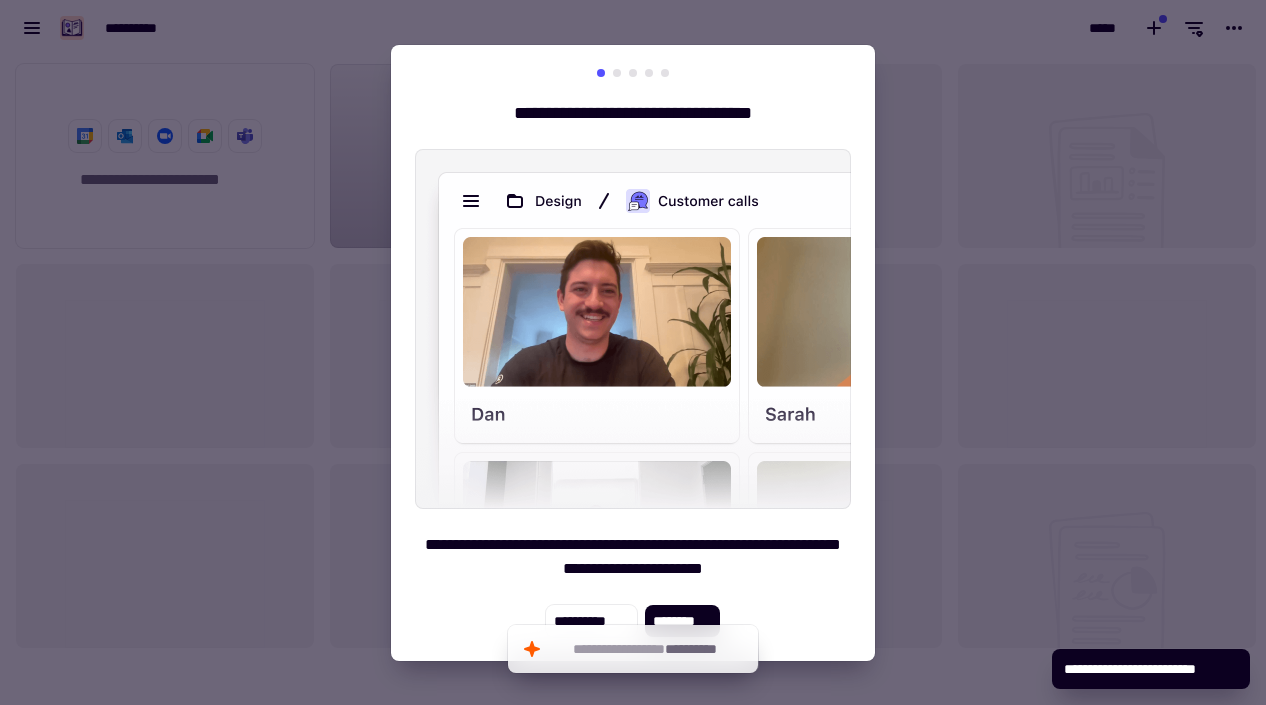scroll, scrollTop: 16, scrollLeft: 16, axis: both 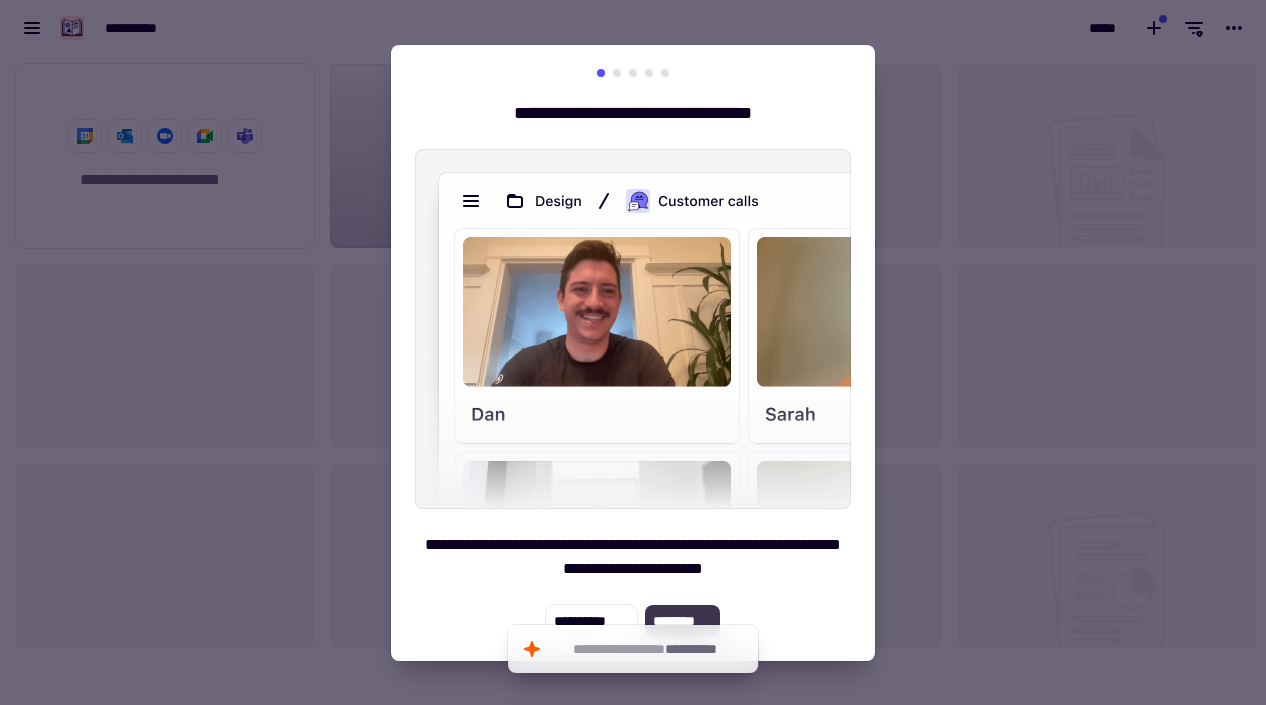 click on "********" 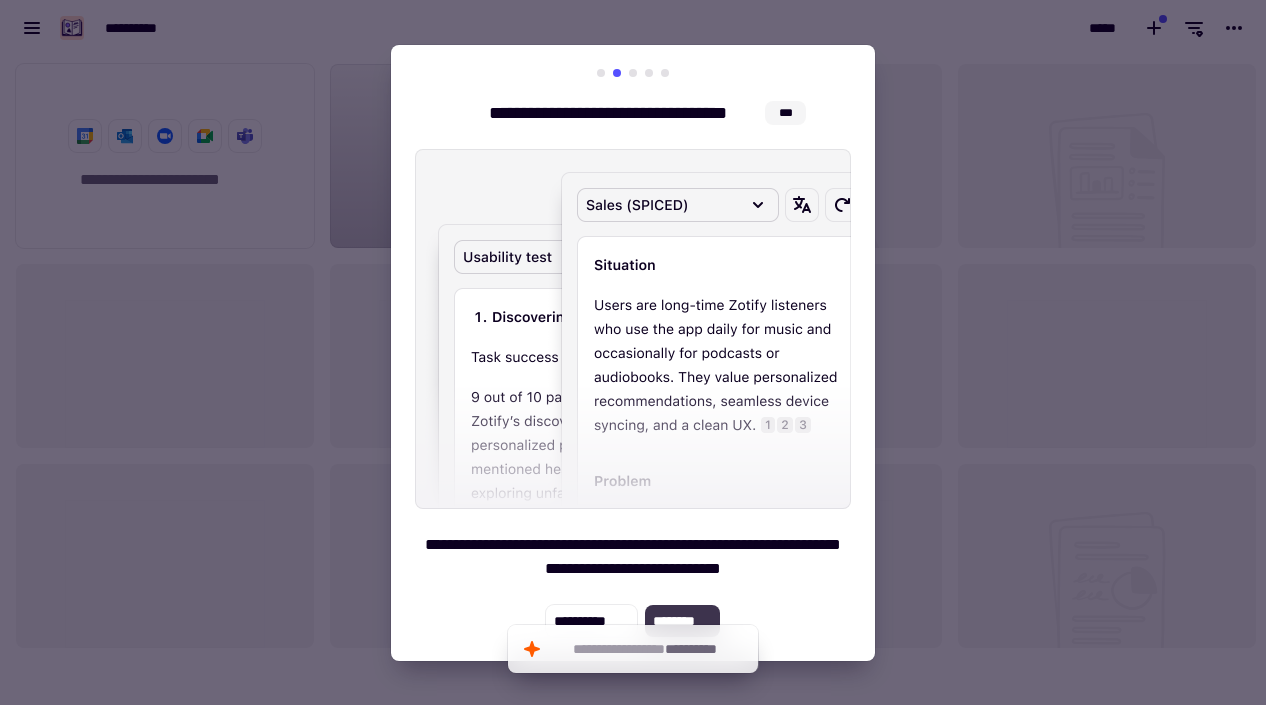 click on "********" 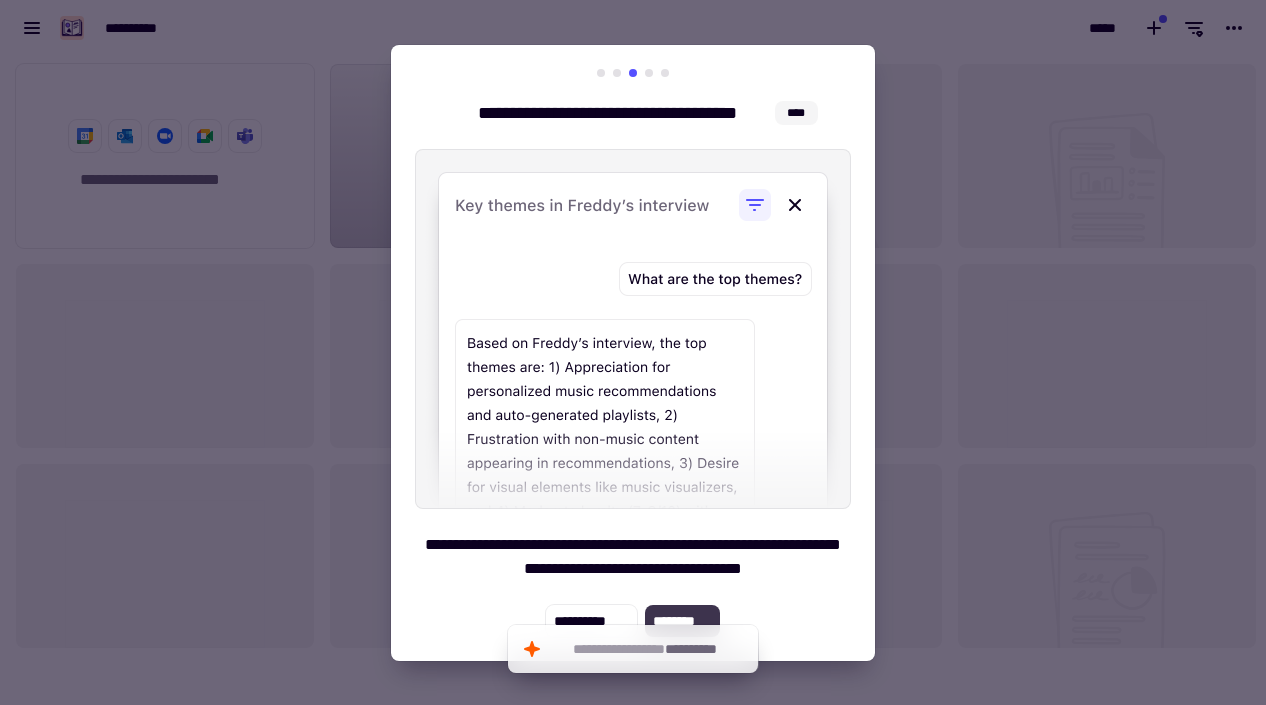 click on "********" 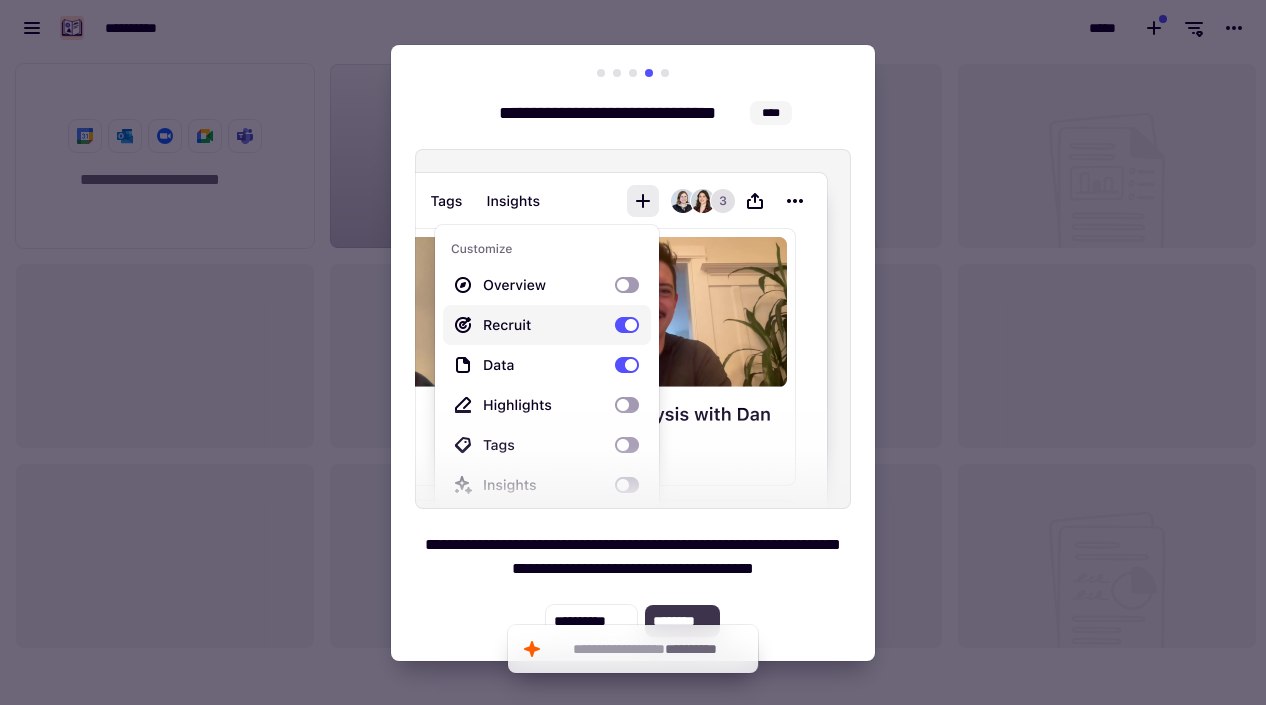 click on "********" 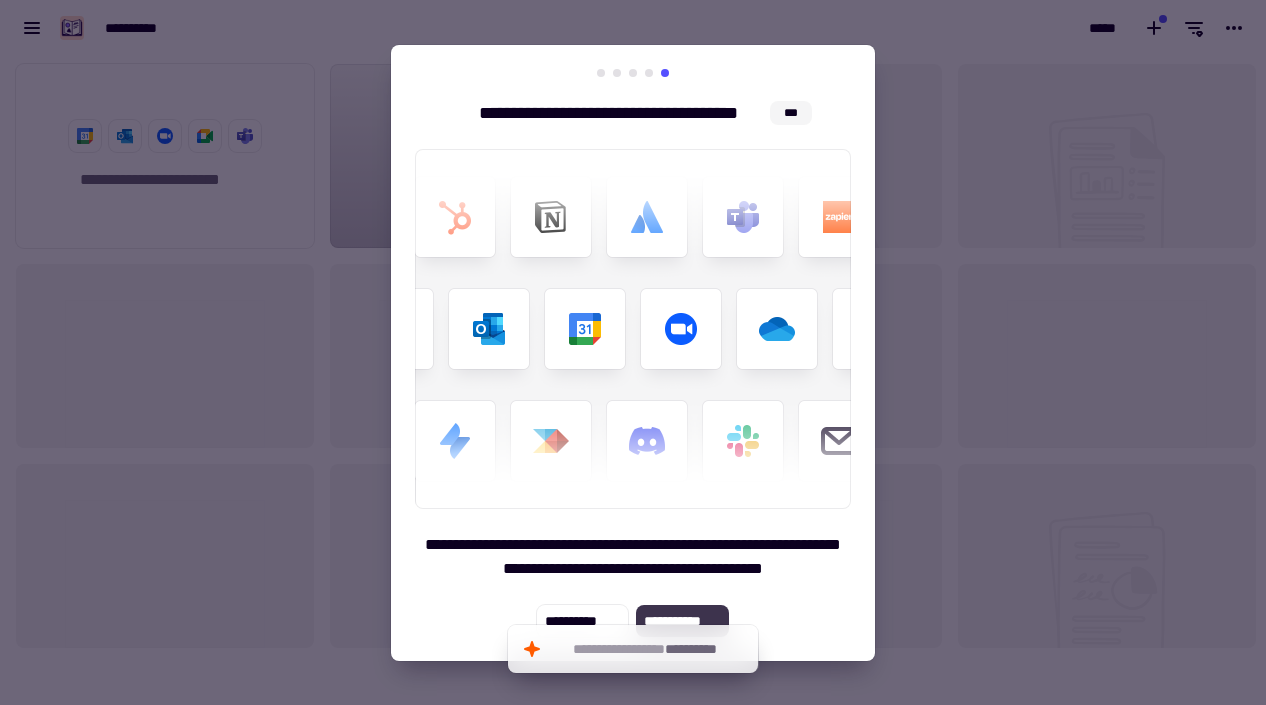 click on "**********" 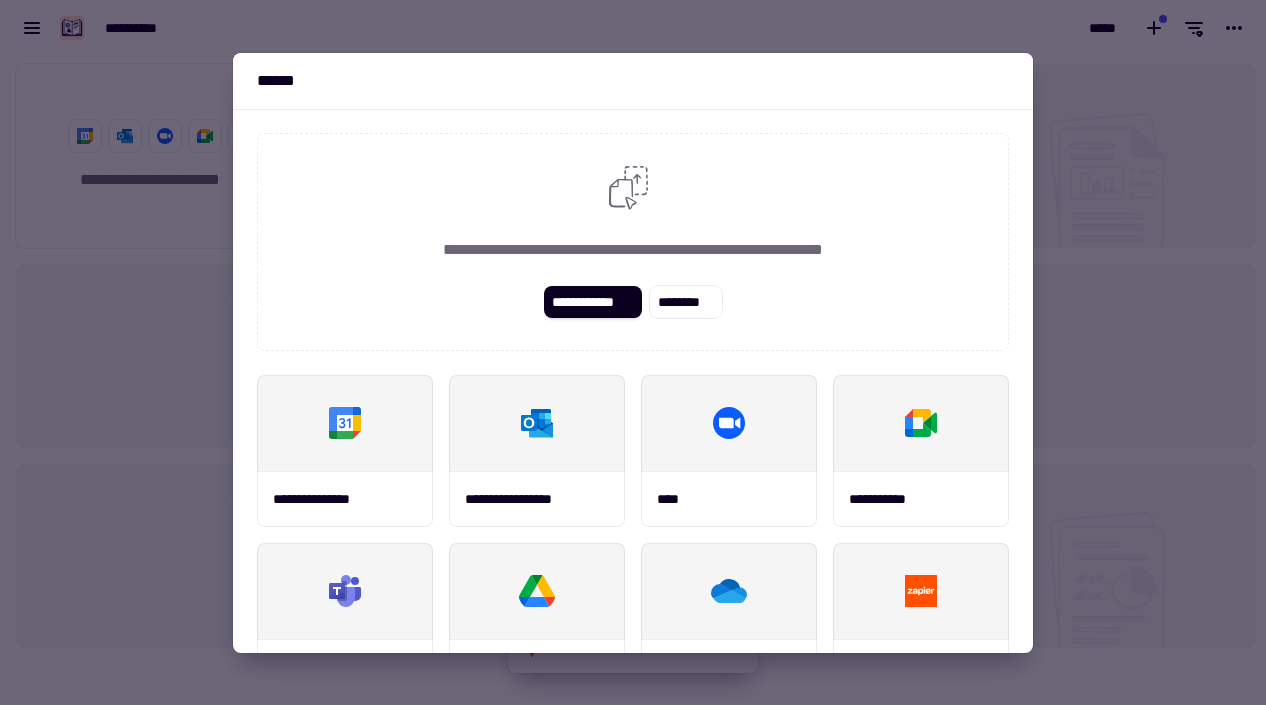click on "**********" at bounding box center [633, 242] 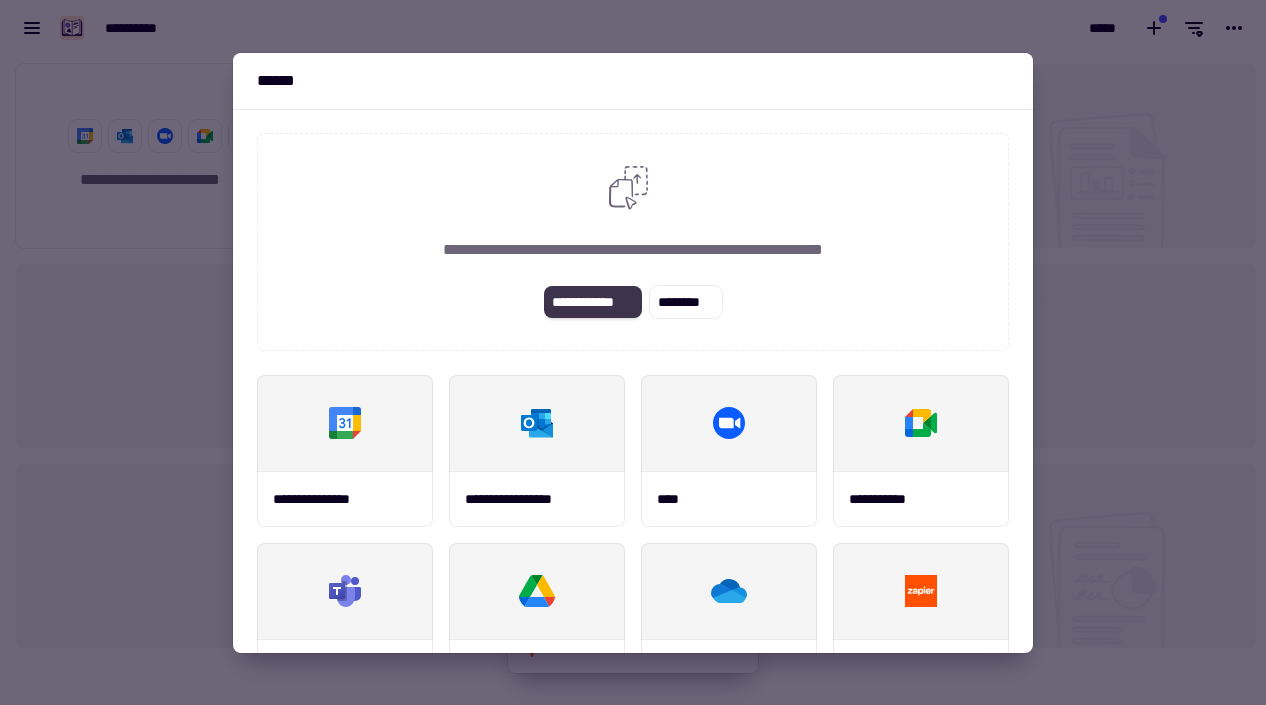 click on "**********" 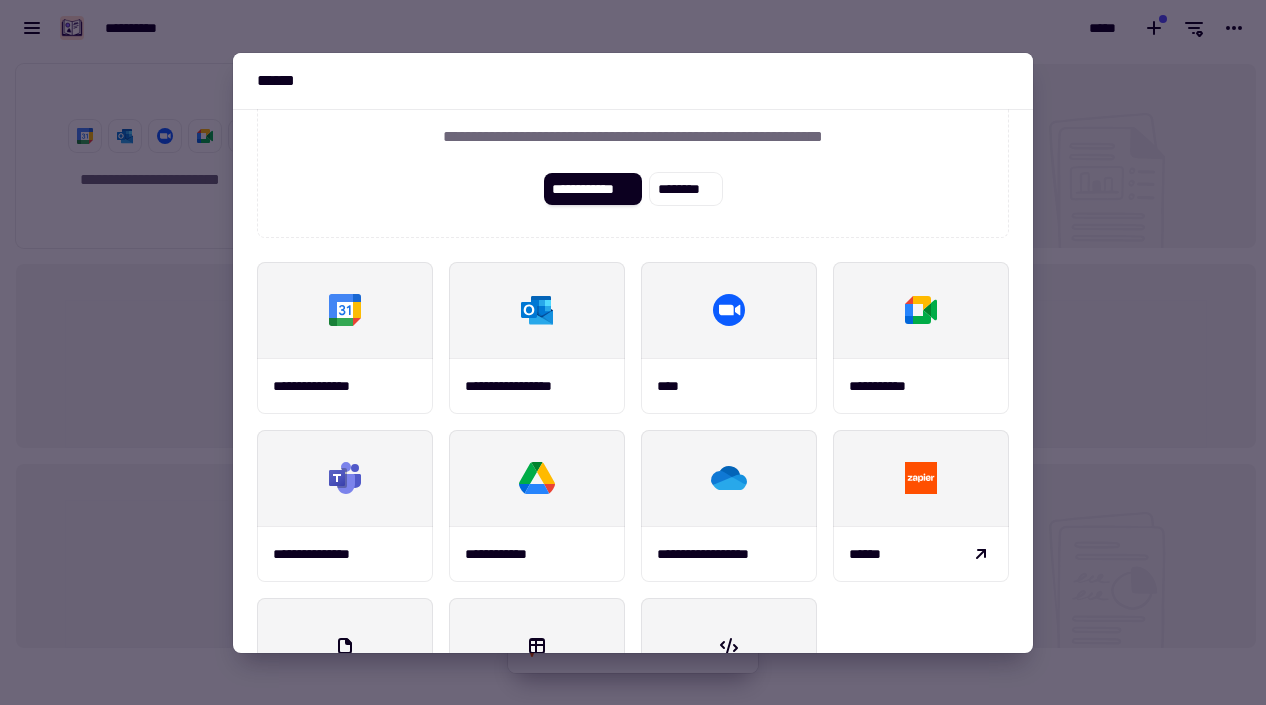 scroll, scrollTop: 144, scrollLeft: 0, axis: vertical 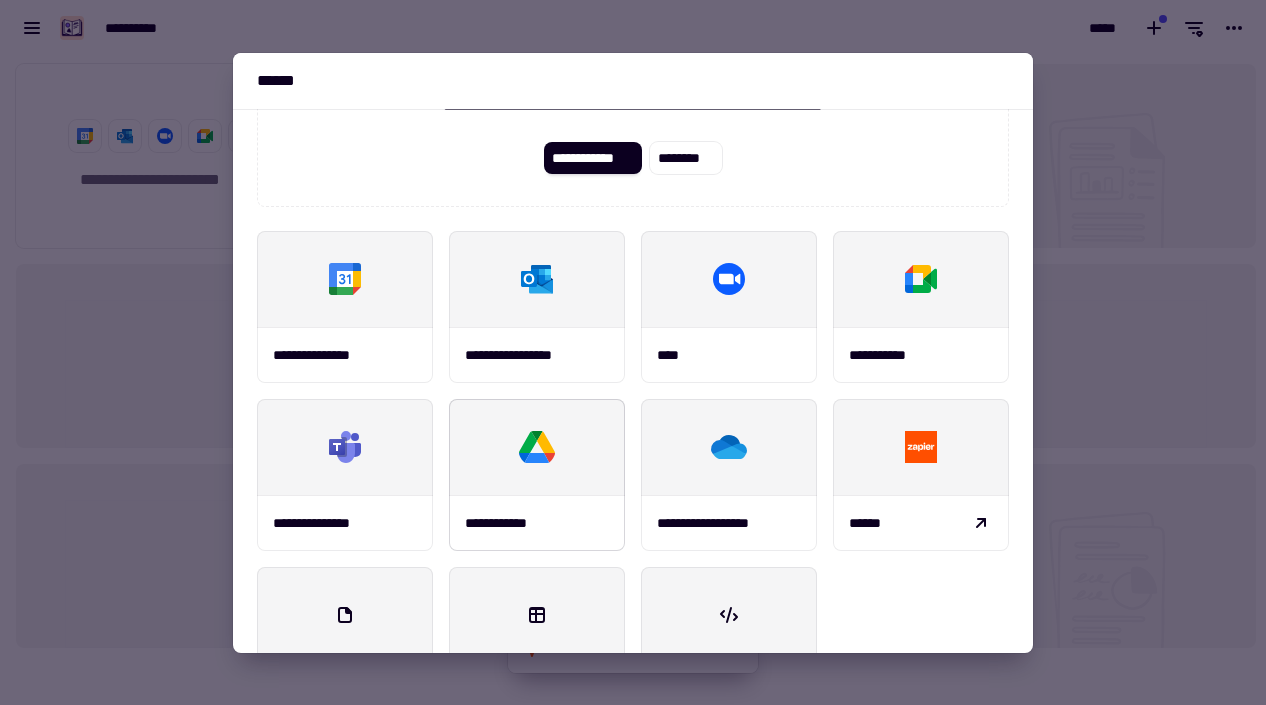click on "**********" at bounding box center [537, 523] 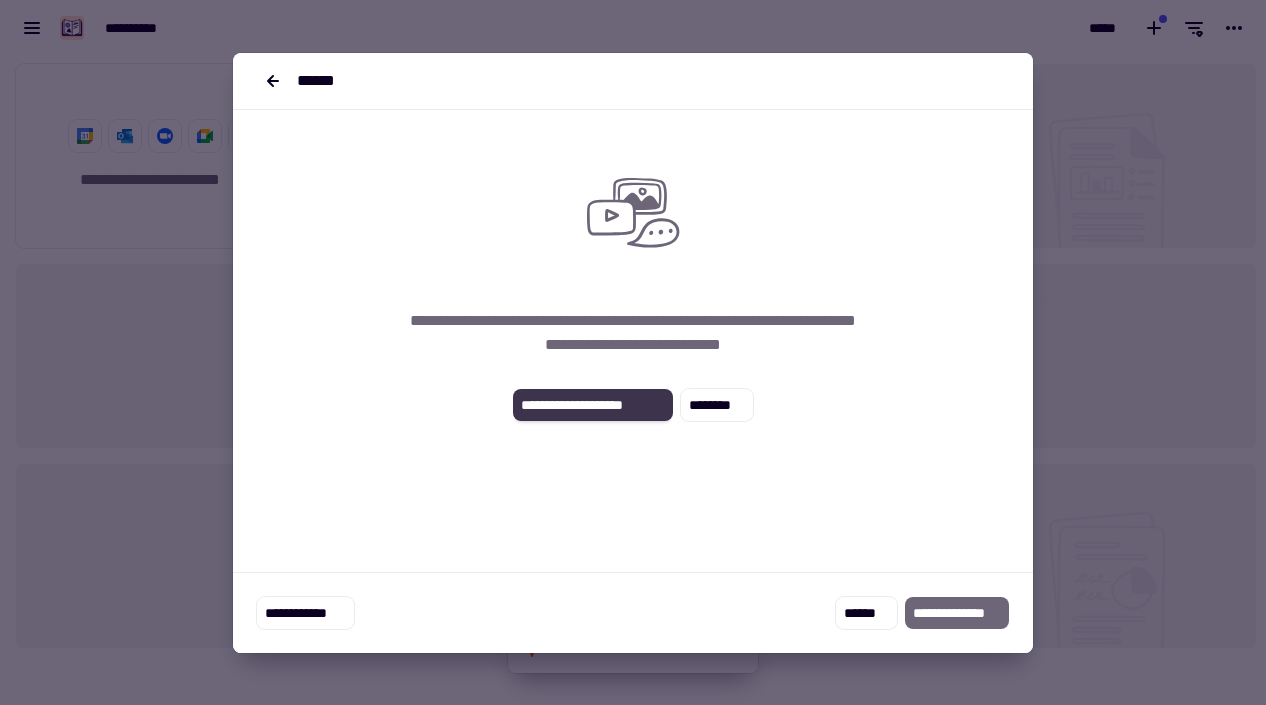 click on "**********" 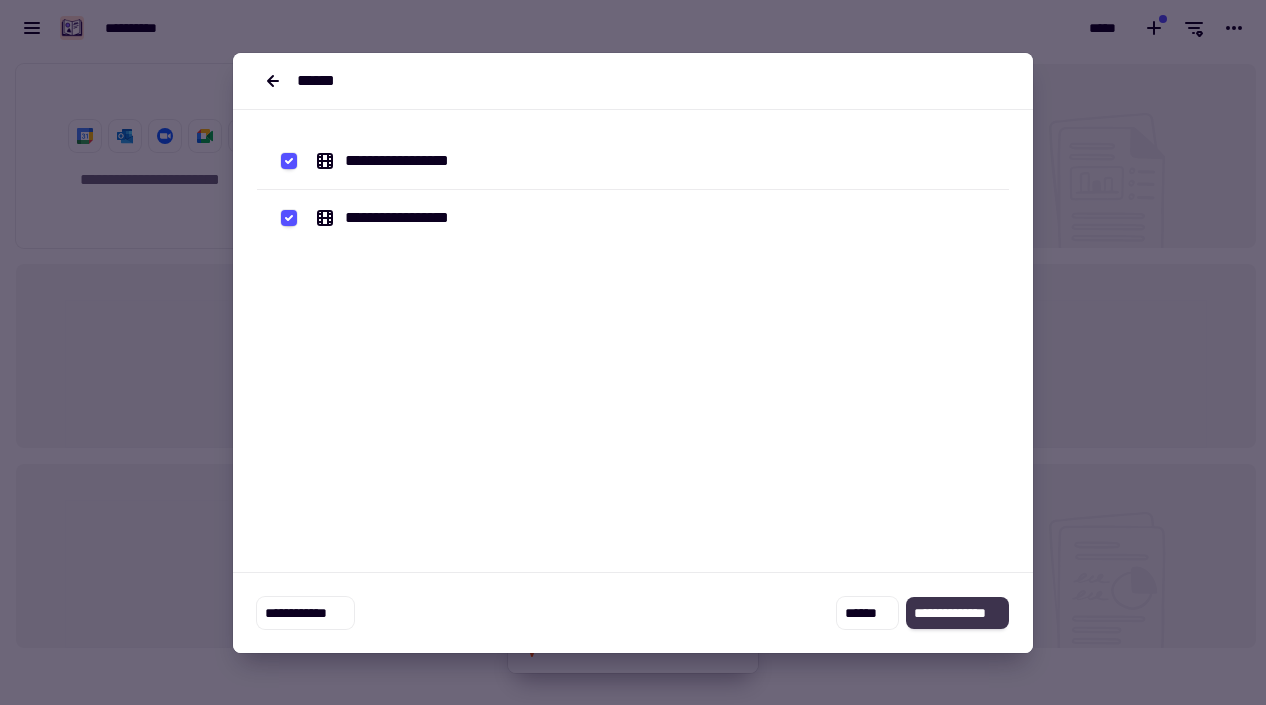 click on "**********" 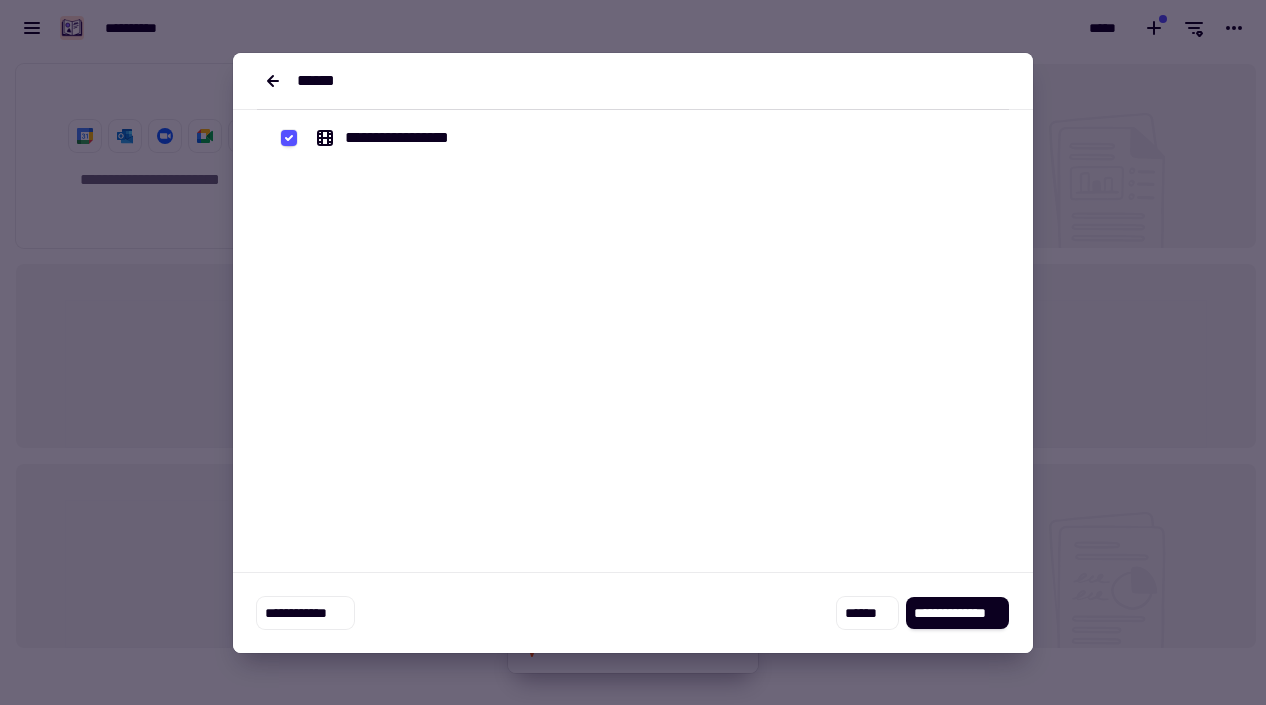 scroll, scrollTop: 0, scrollLeft: 0, axis: both 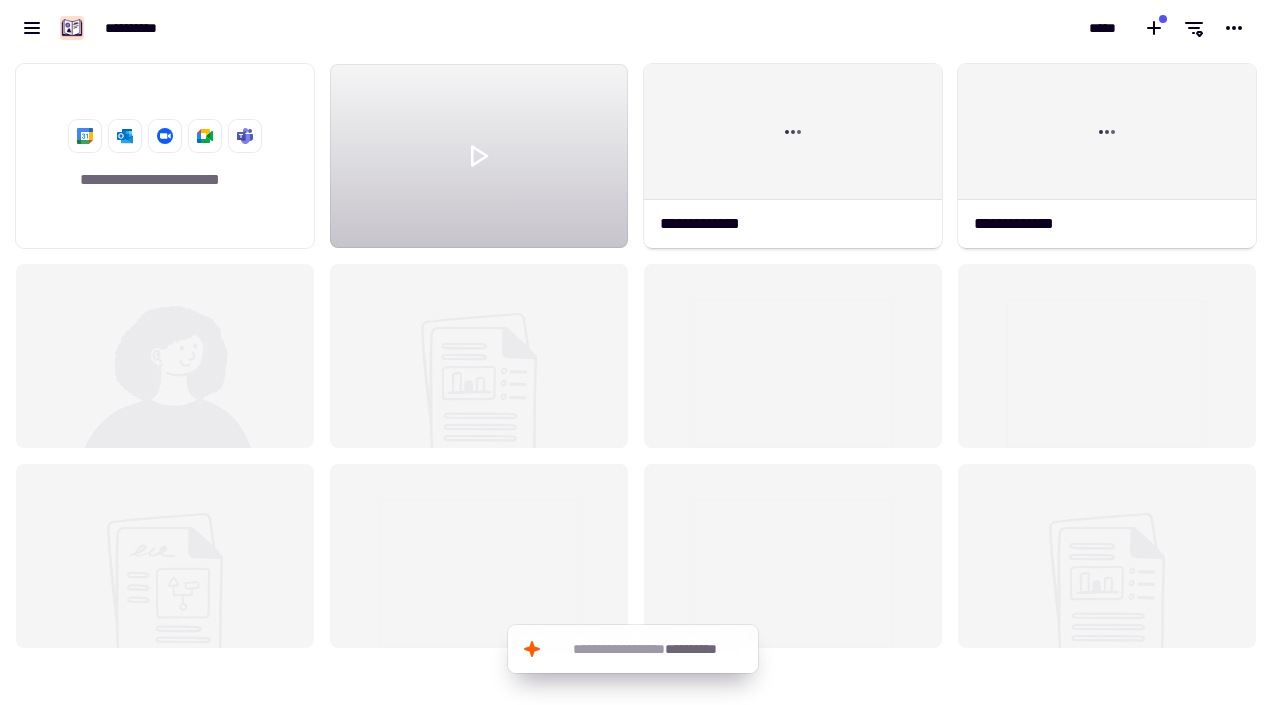 click 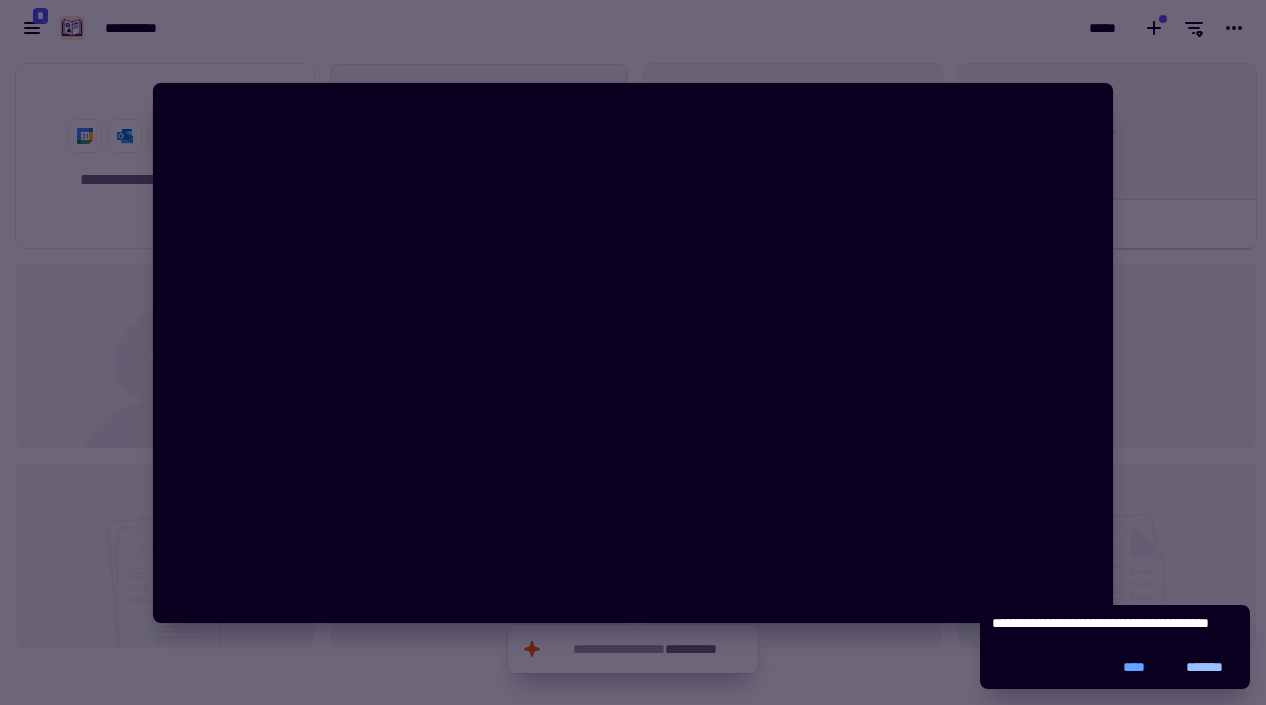 click on "*******" 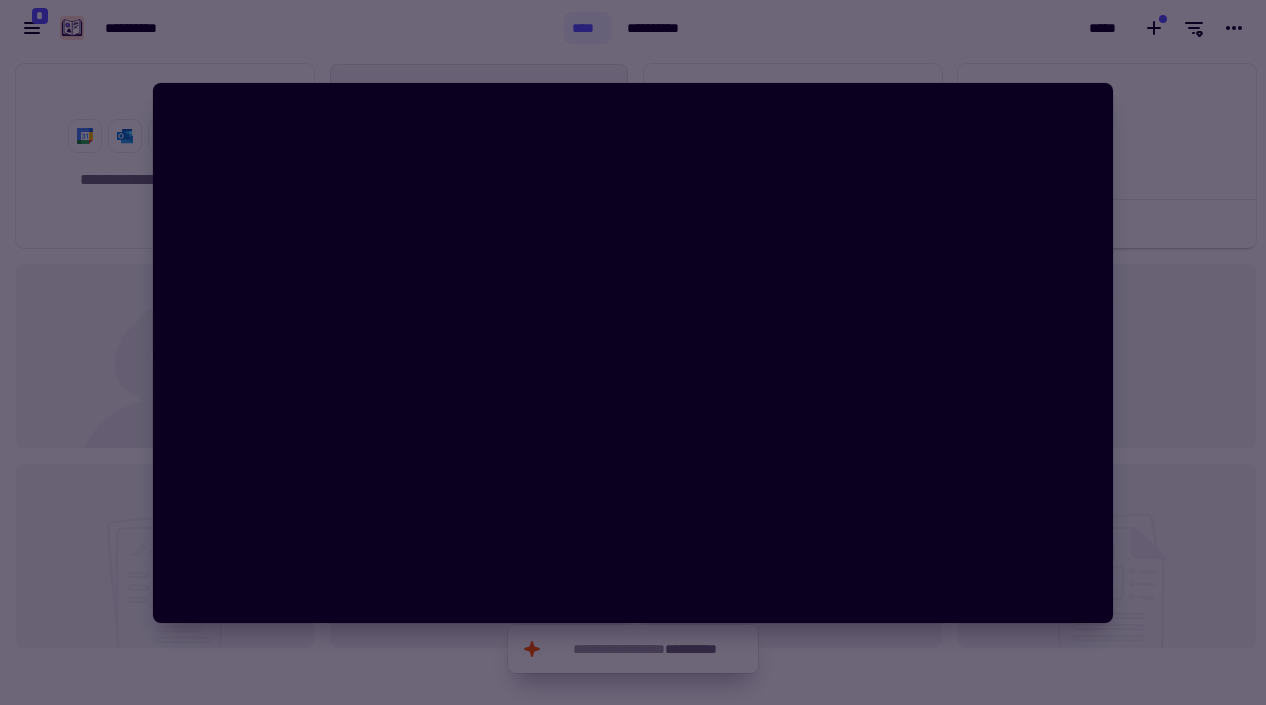 click at bounding box center (633, 352) 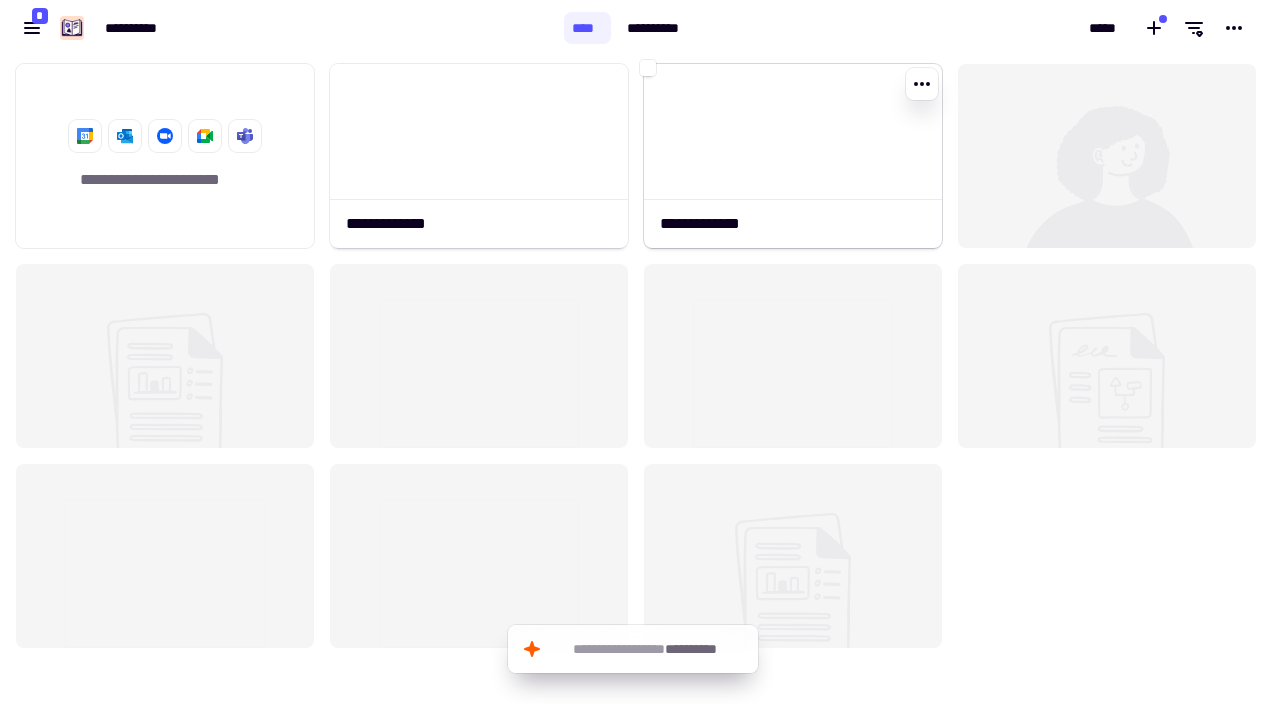 click 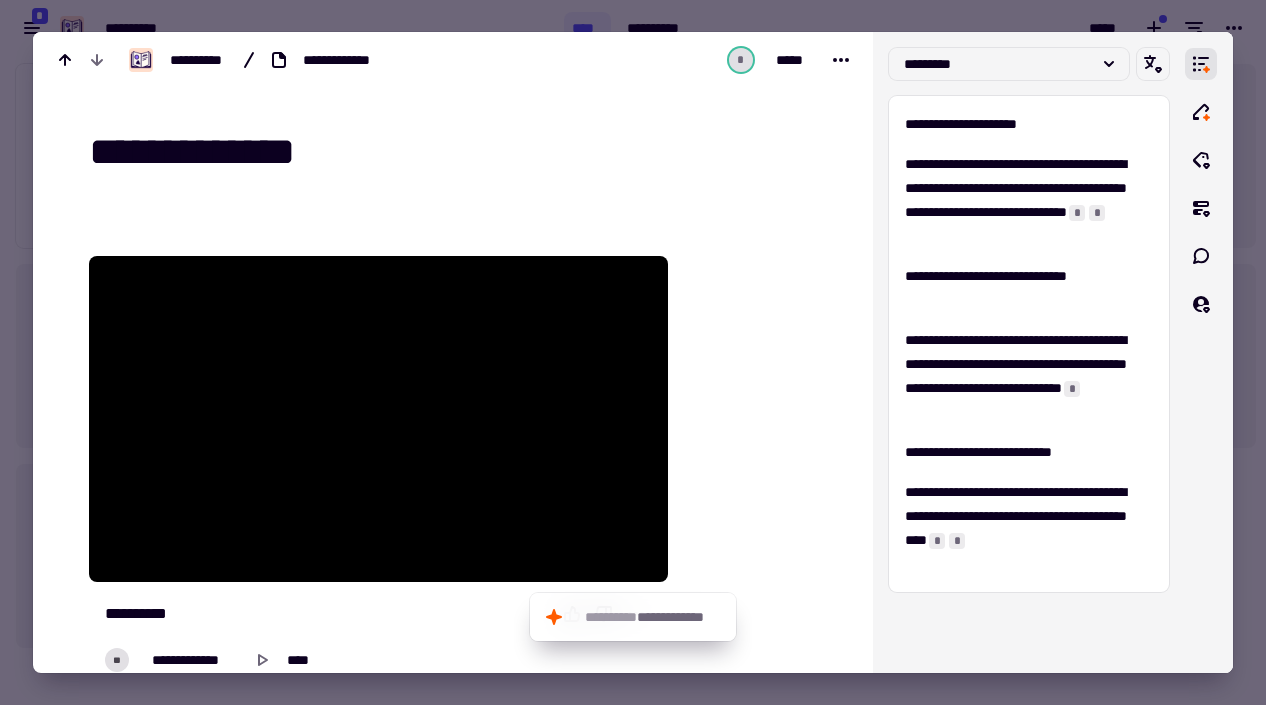 click at bounding box center (633, 352) 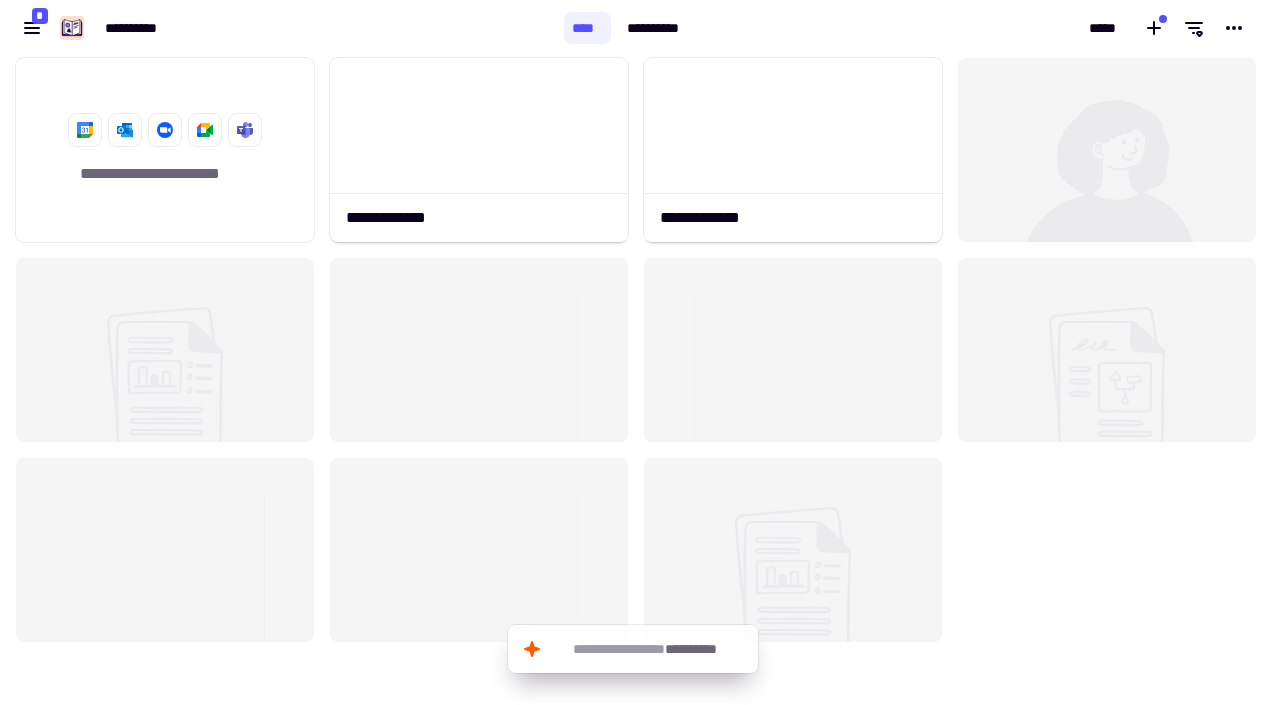 scroll, scrollTop: 0, scrollLeft: 0, axis: both 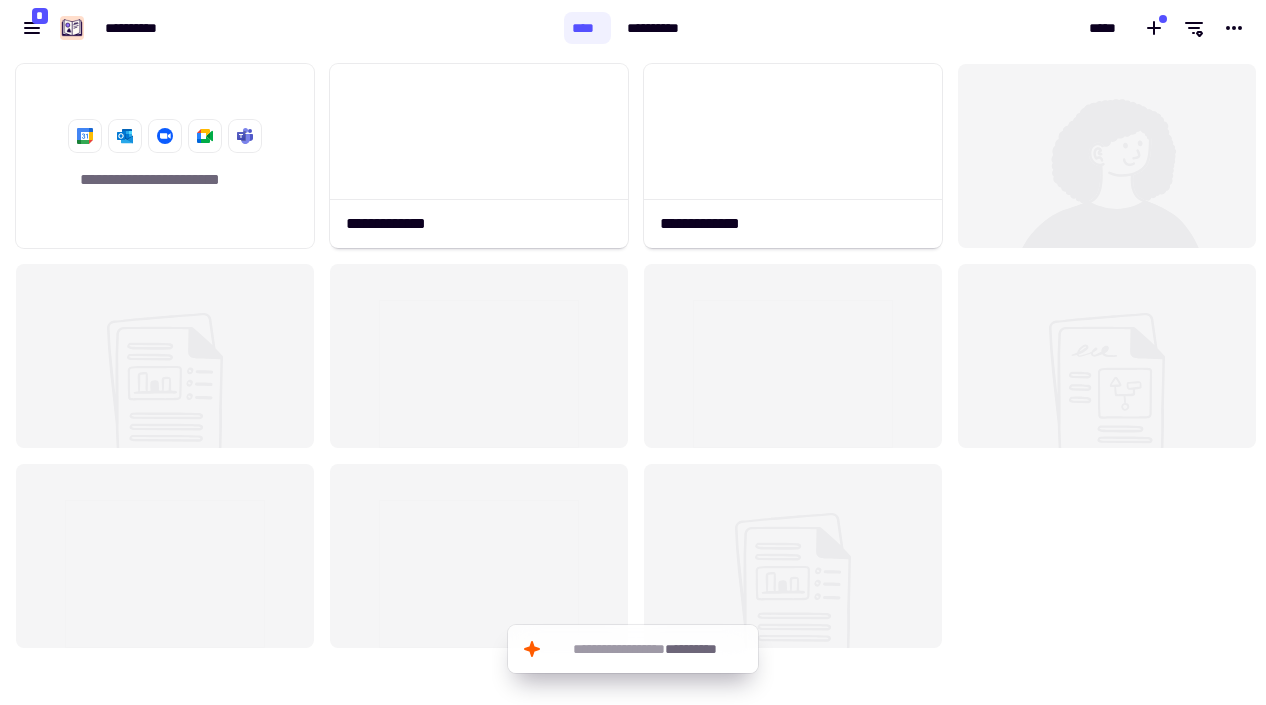 click 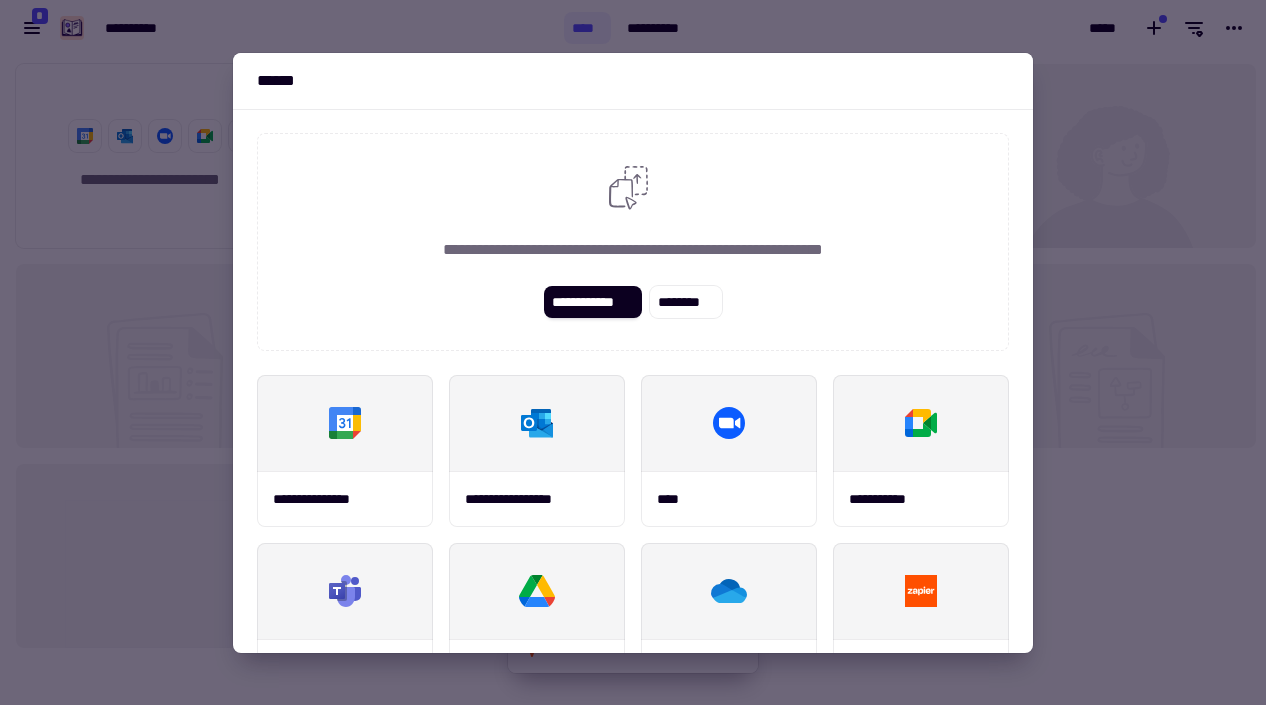 scroll, scrollTop: 234, scrollLeft: 0, axis: vertical 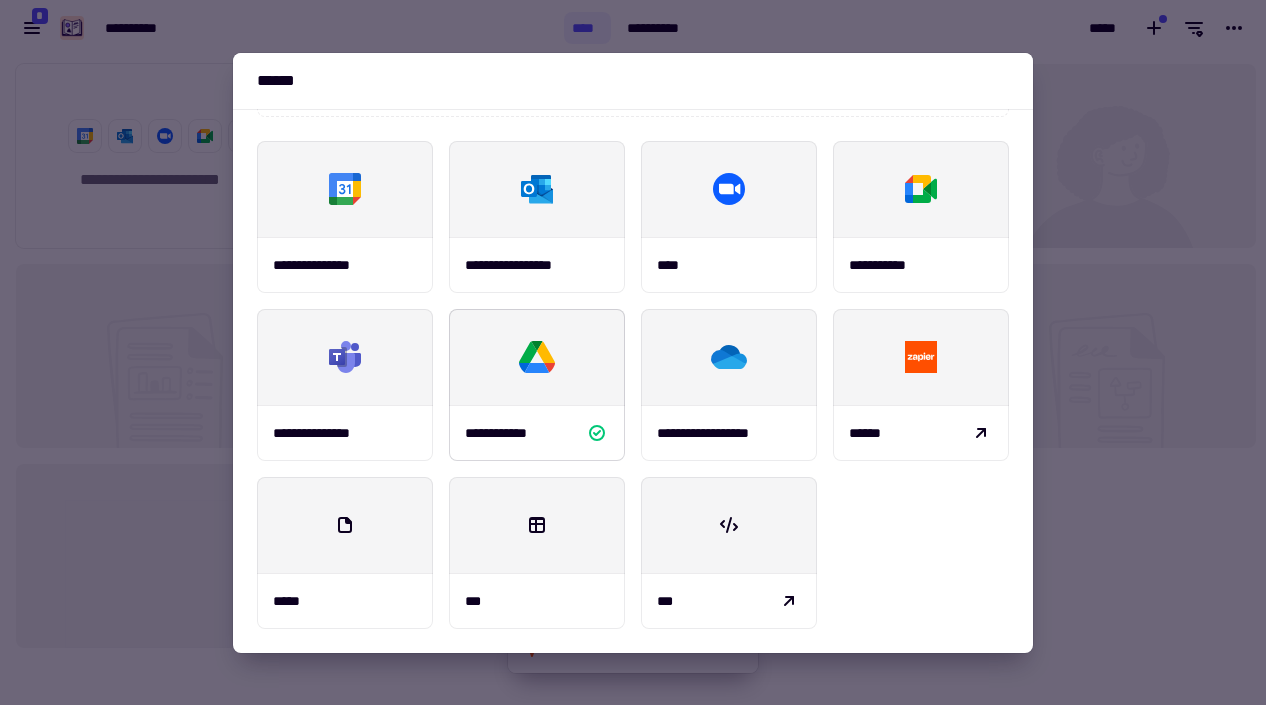 click 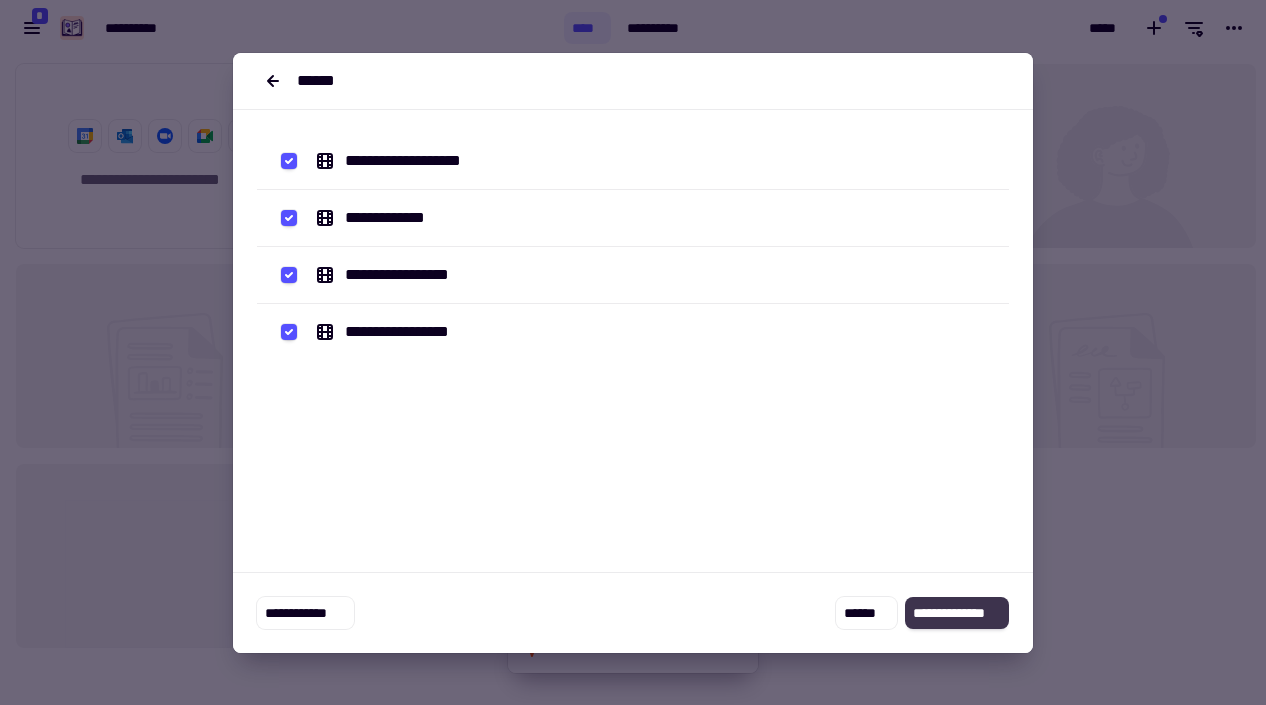 click on "**********" 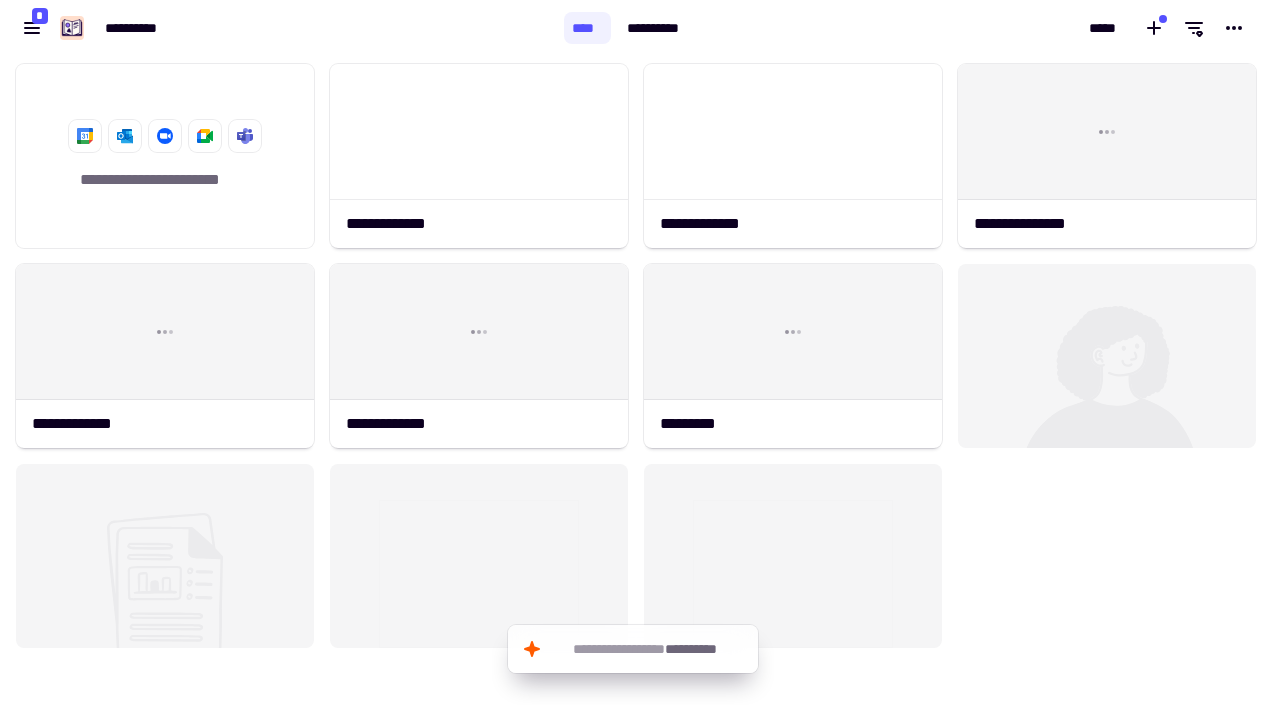 click on "**********" 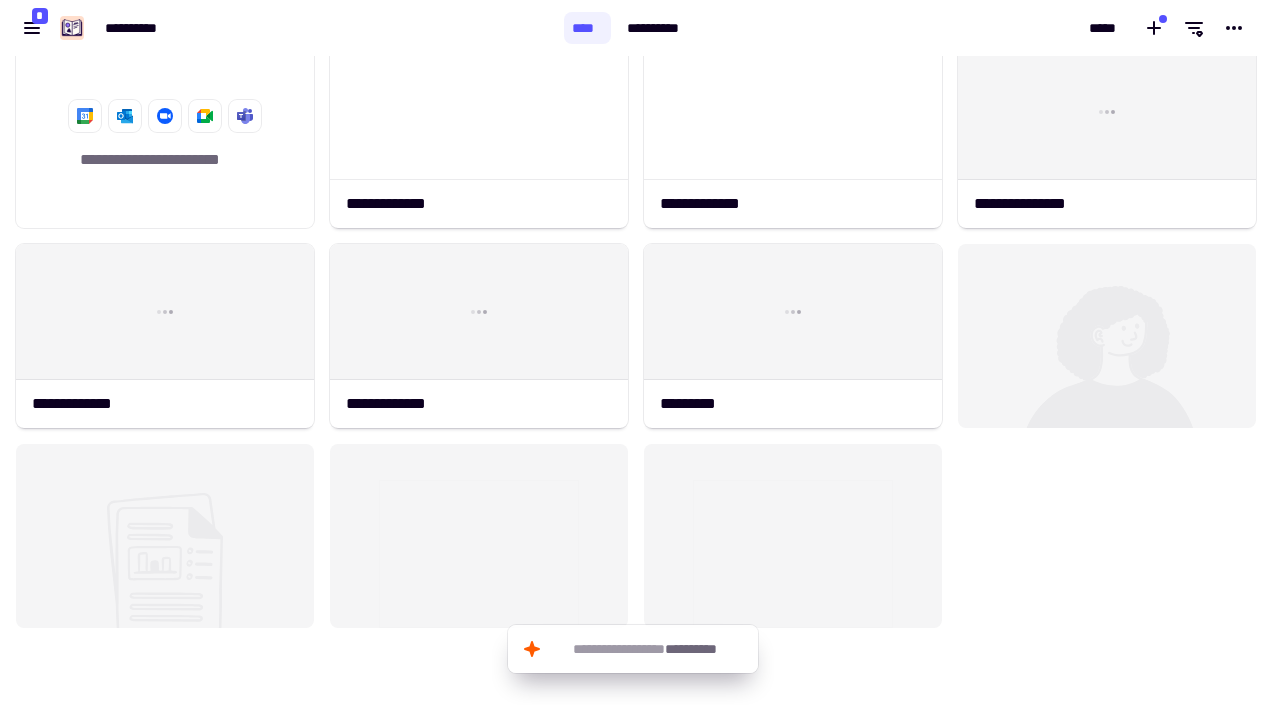 scroll, scrollTop: 0, scrollLeft: 0, axis: both 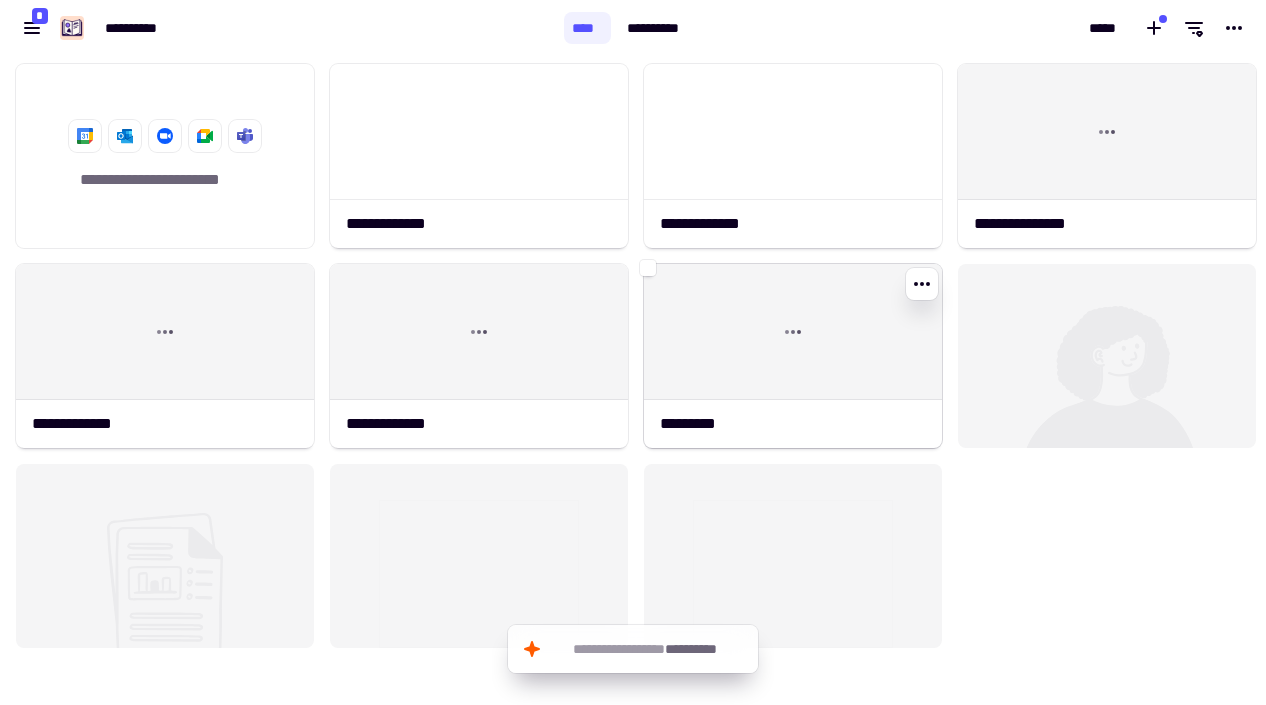 click 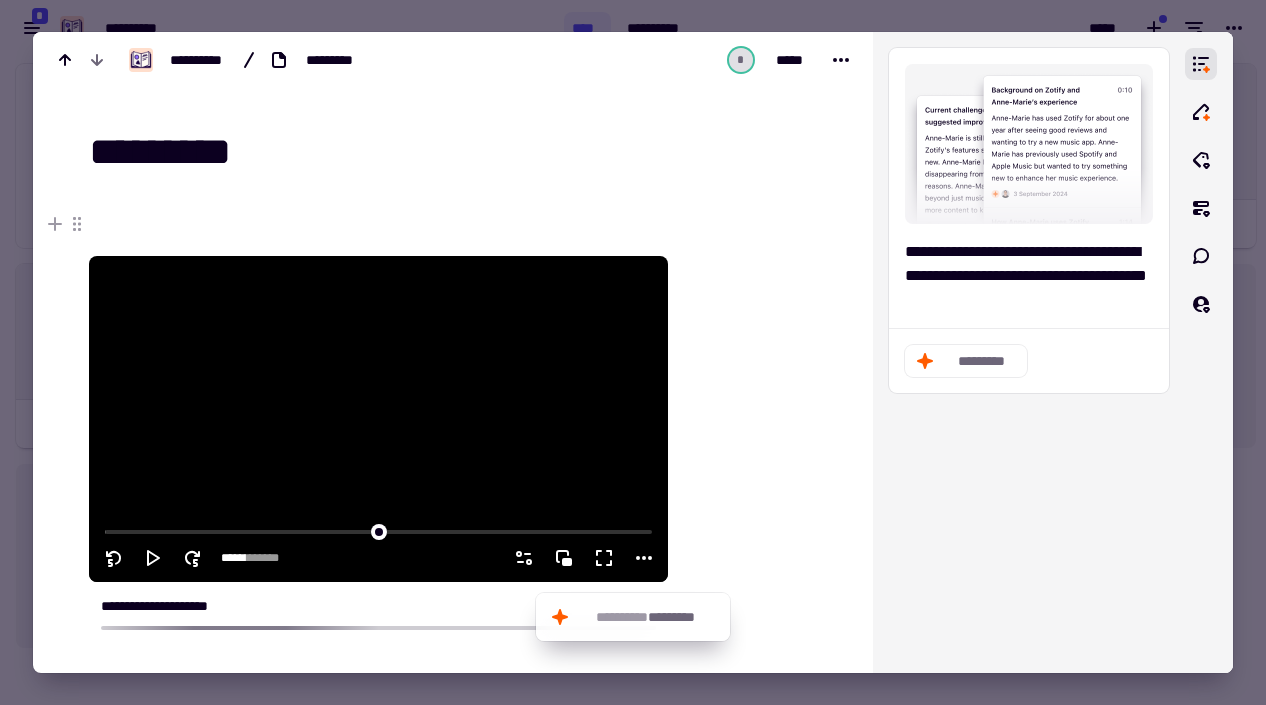 click at bounding box center [378, 419] 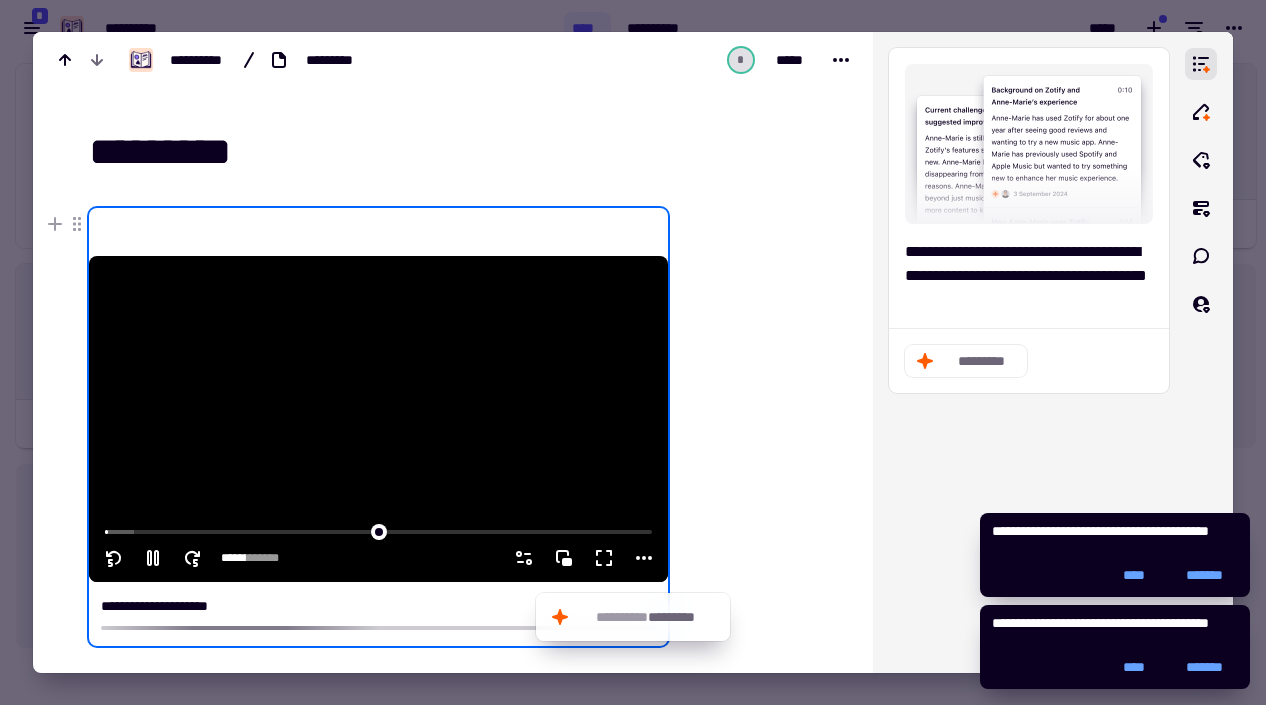 click at bounding box center [378, 530] 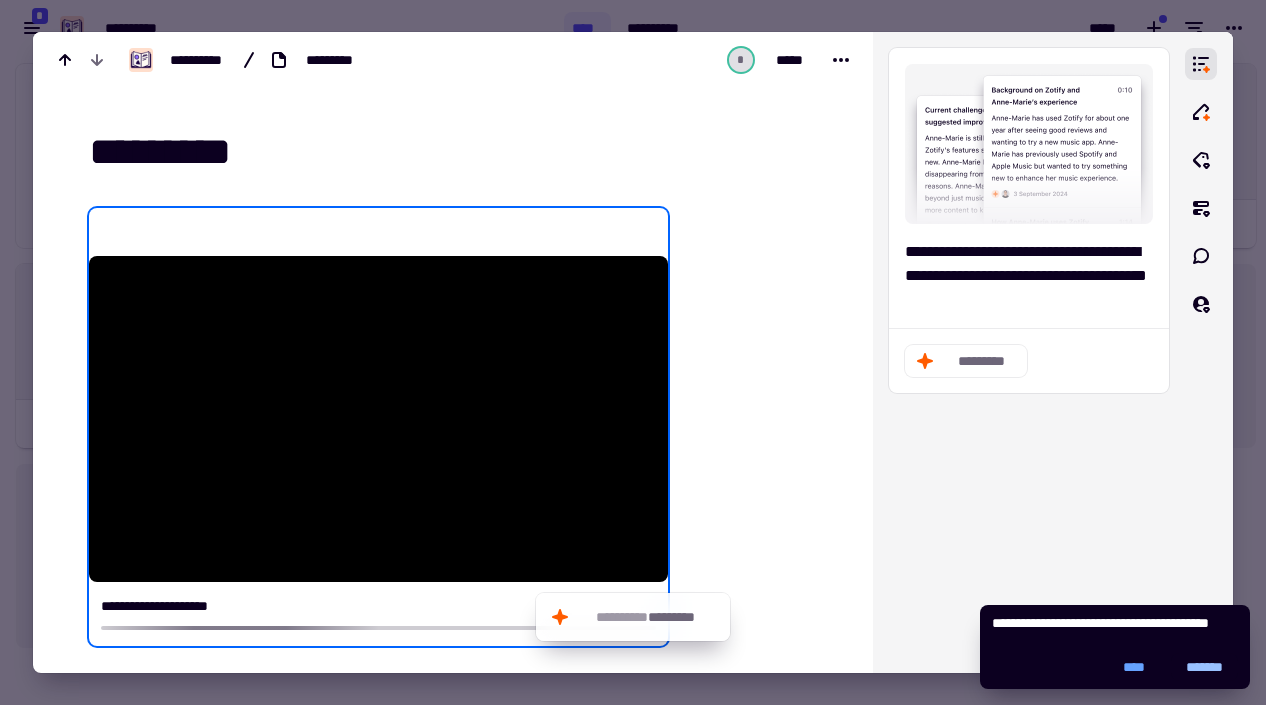 click on "*******" 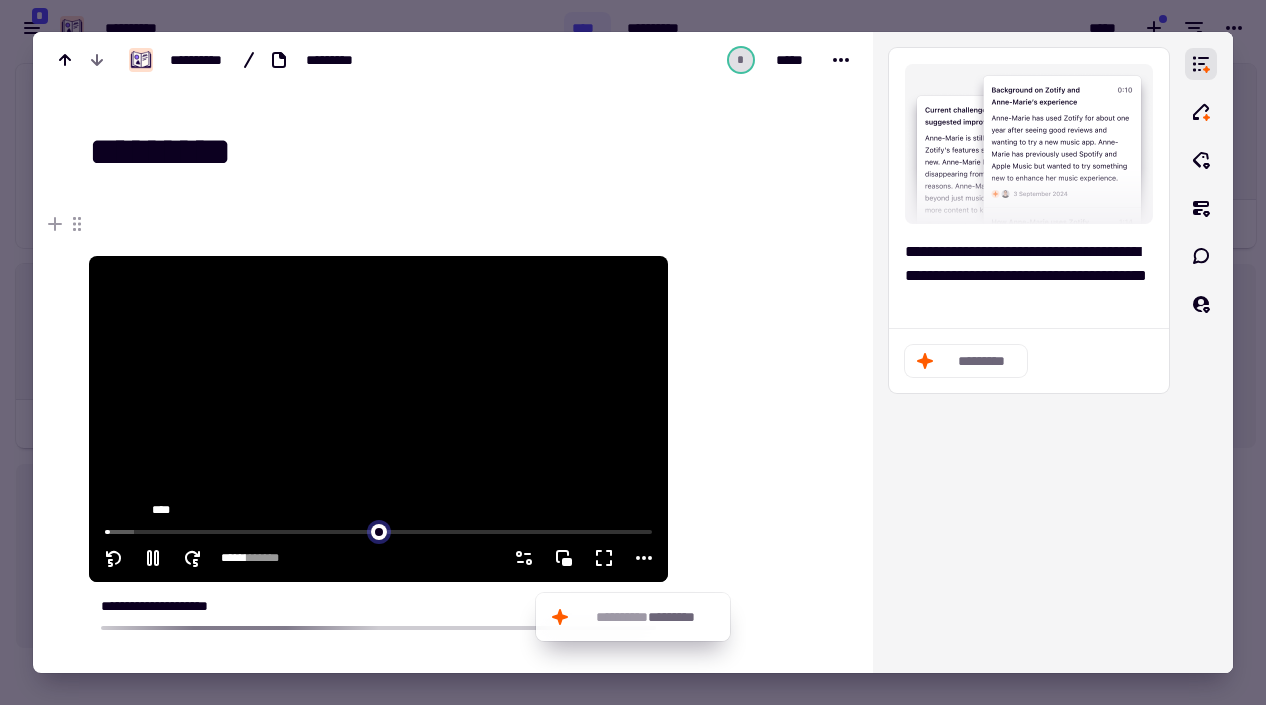 click at bounding box center (378, 530) 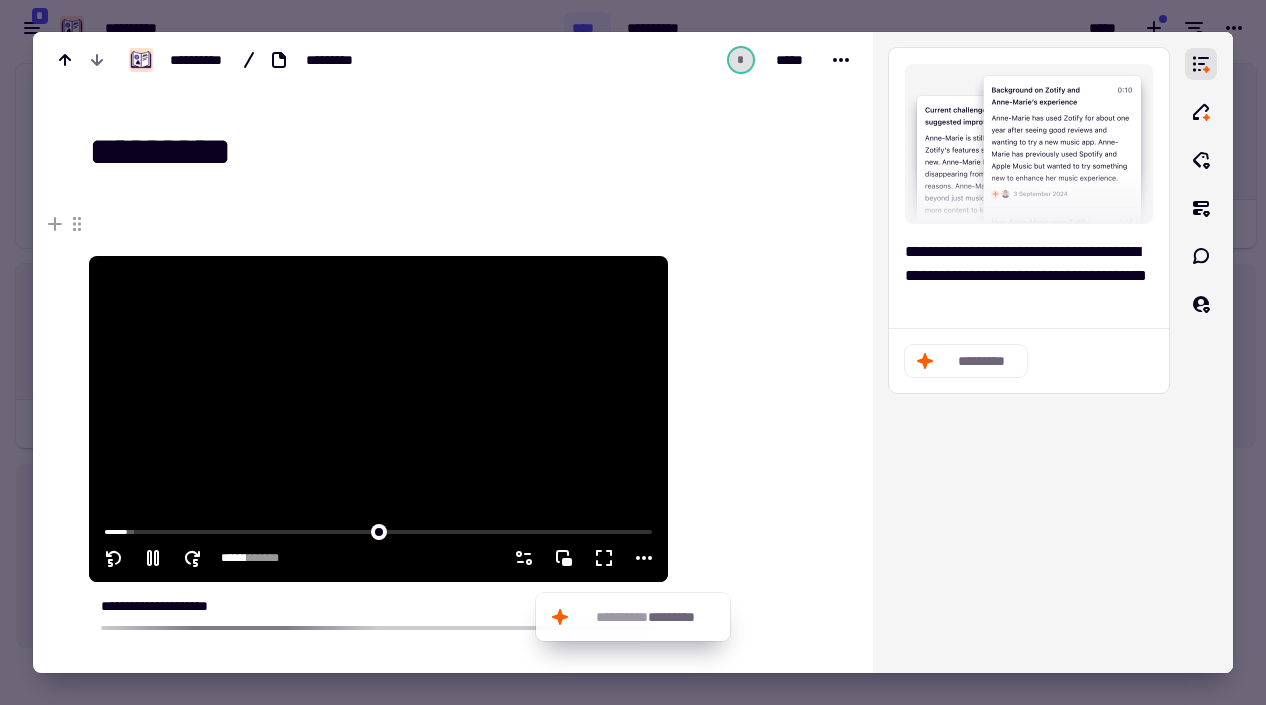 click at bounding box center [378, 419] 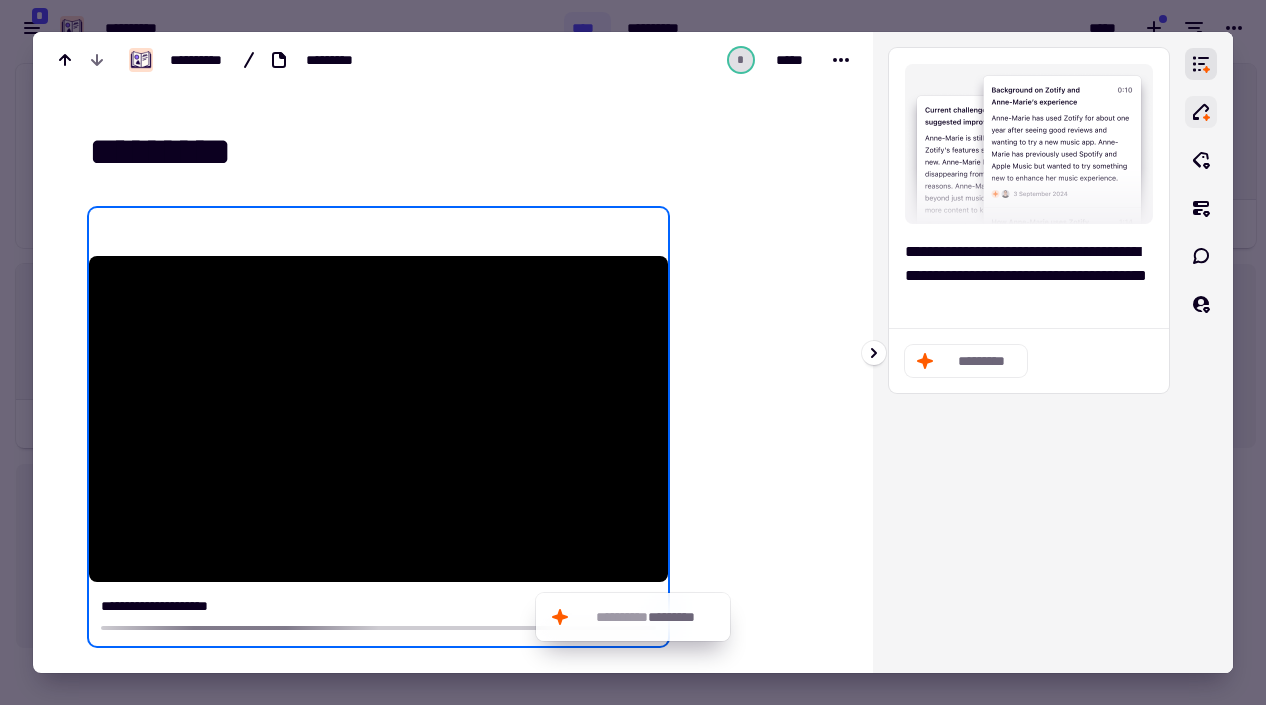 click 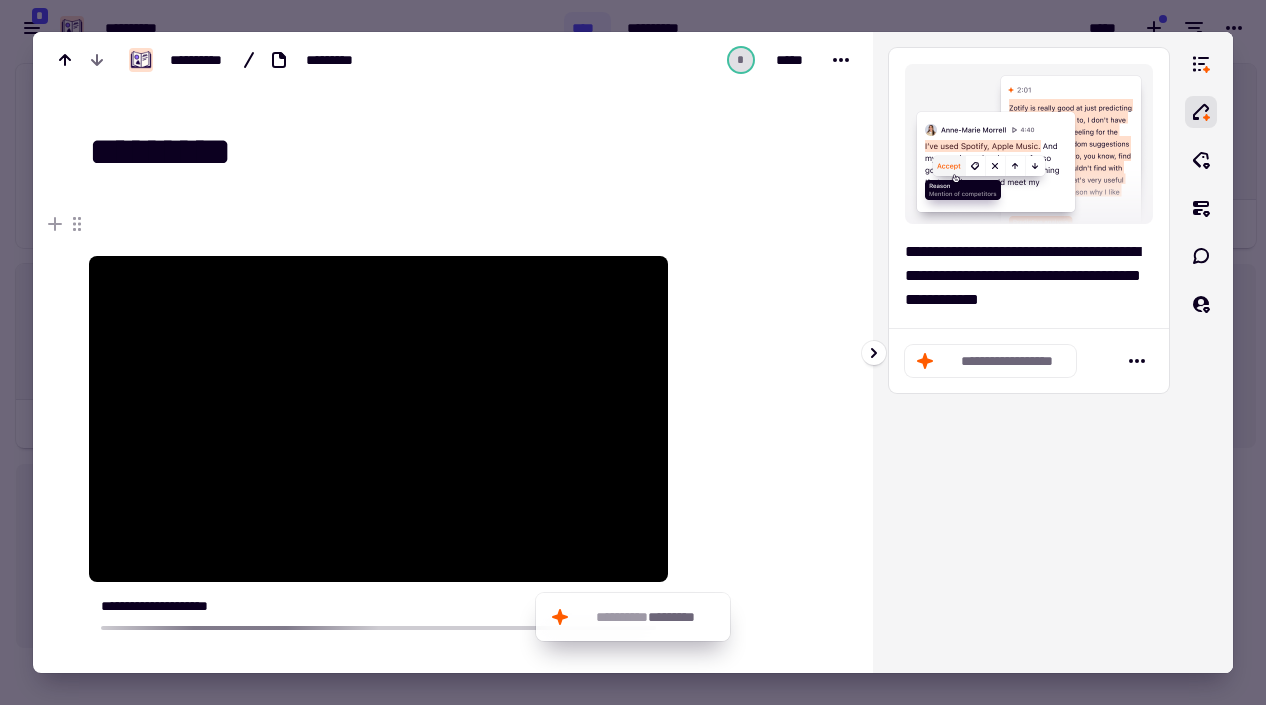 click on "**********" 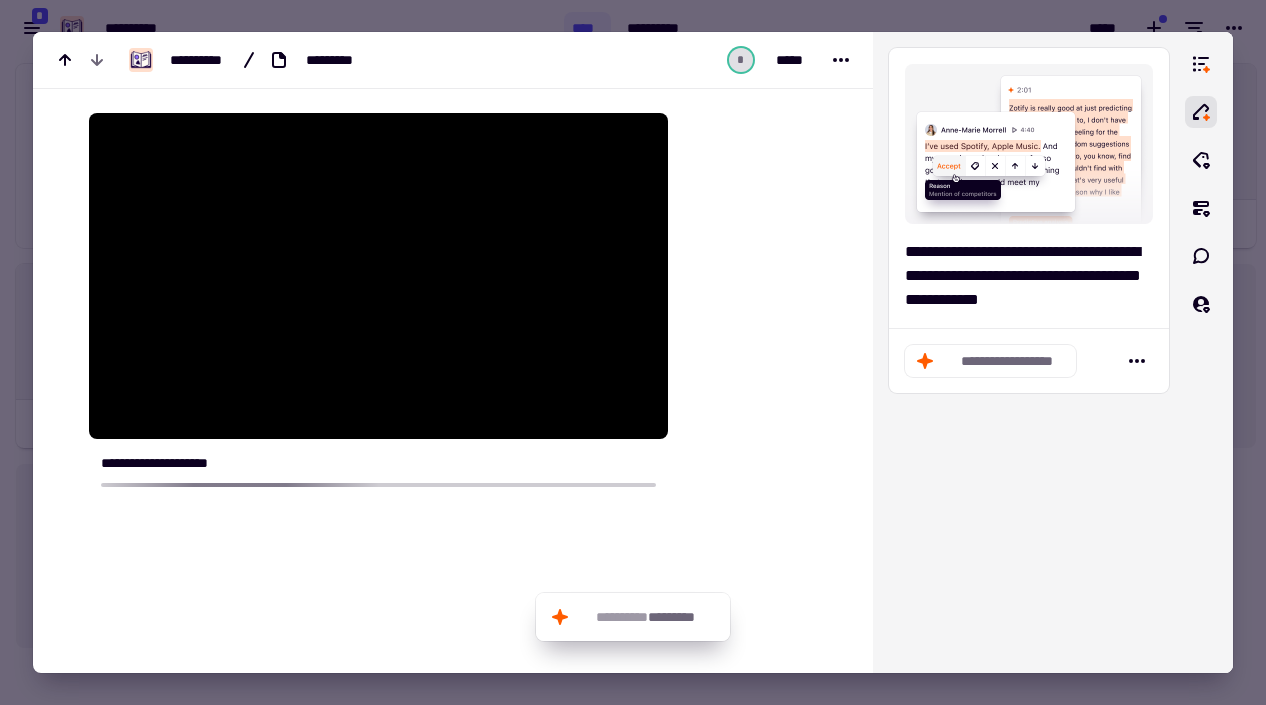 scroll, scrollTop: 123, scrollLeft: 0, axis: vertical 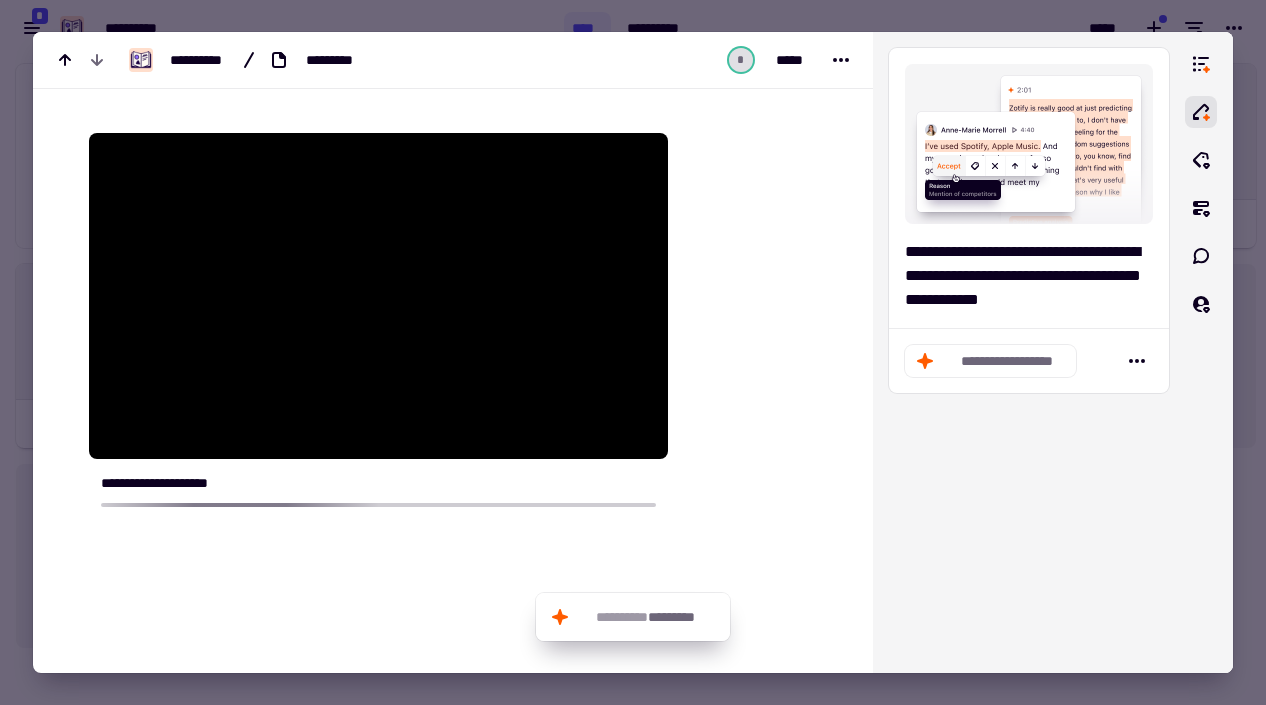 click at bounding box center (633, 352) 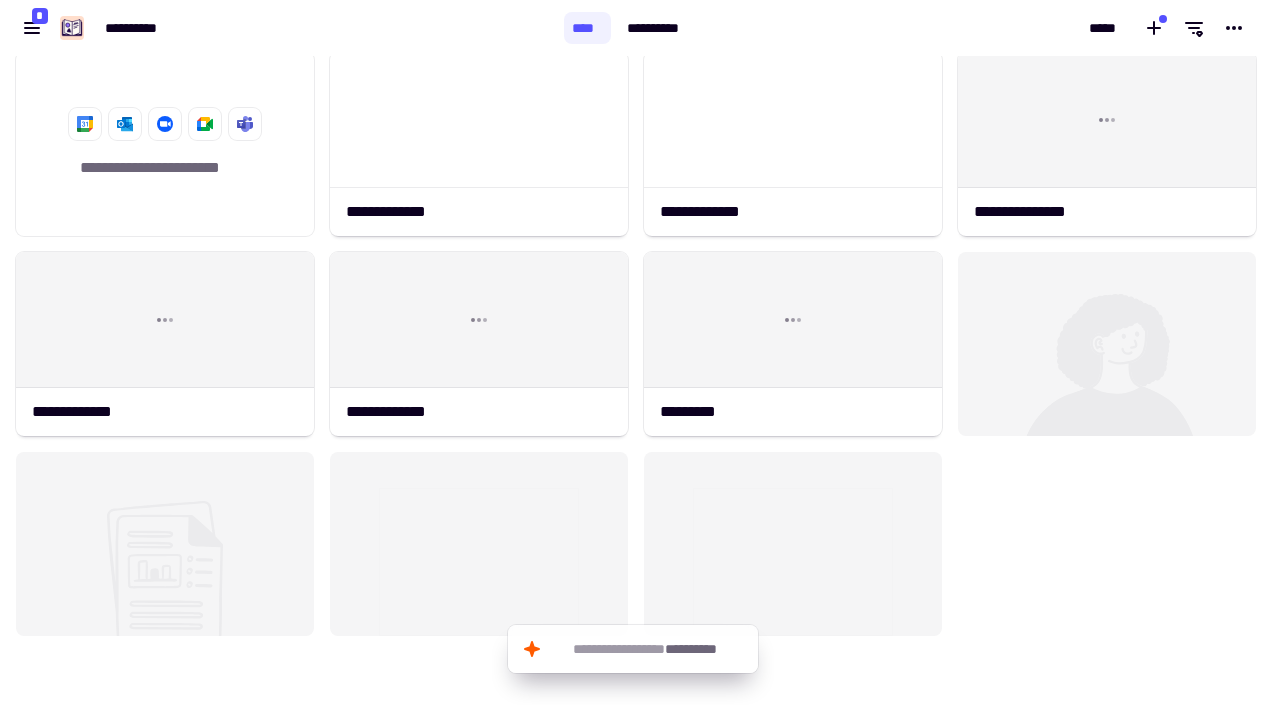 scroll, scrollTop: 0, scrollLeft: 0, axis: both 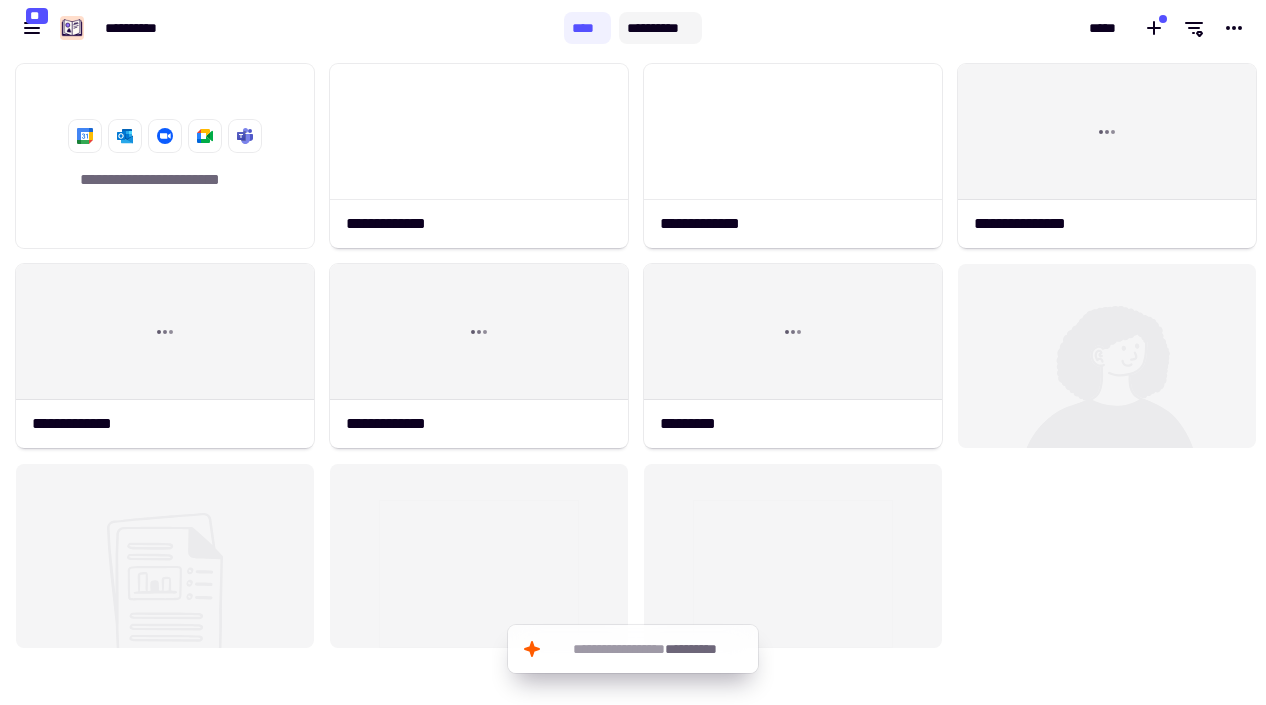 click on "**********" 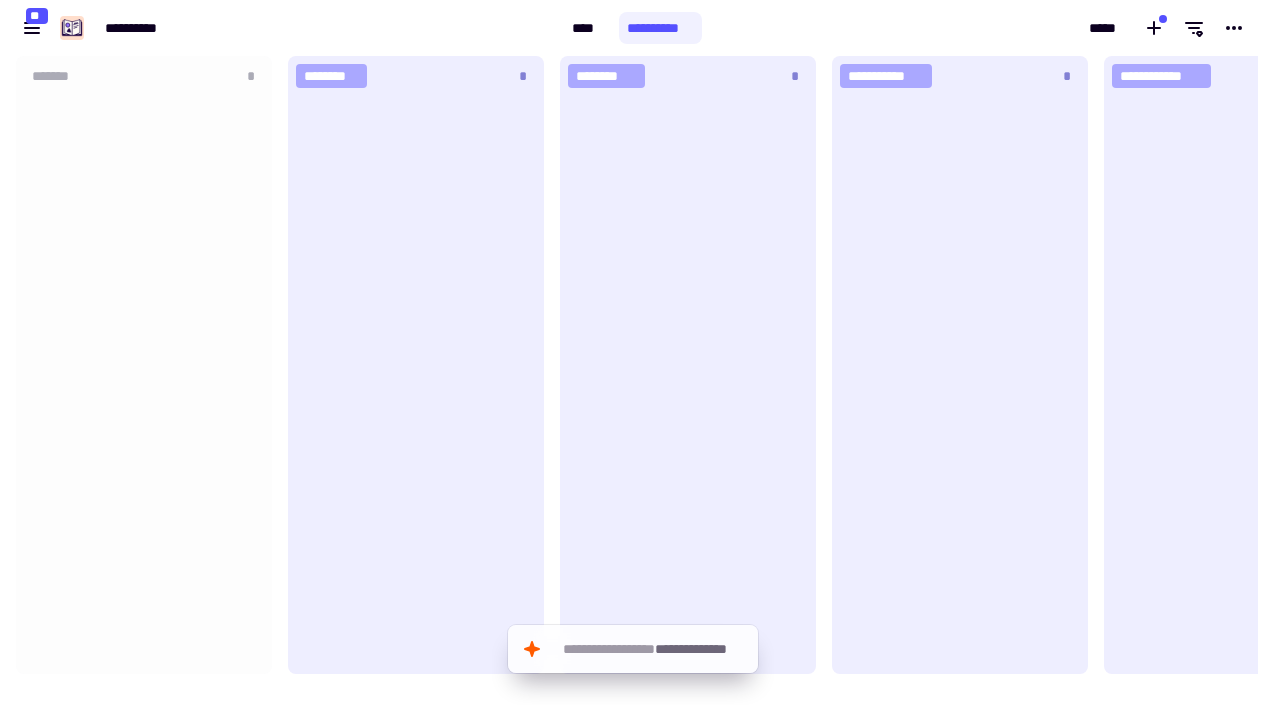 scroll, scrollTop: 16, scrollLeft: 16, axis: both 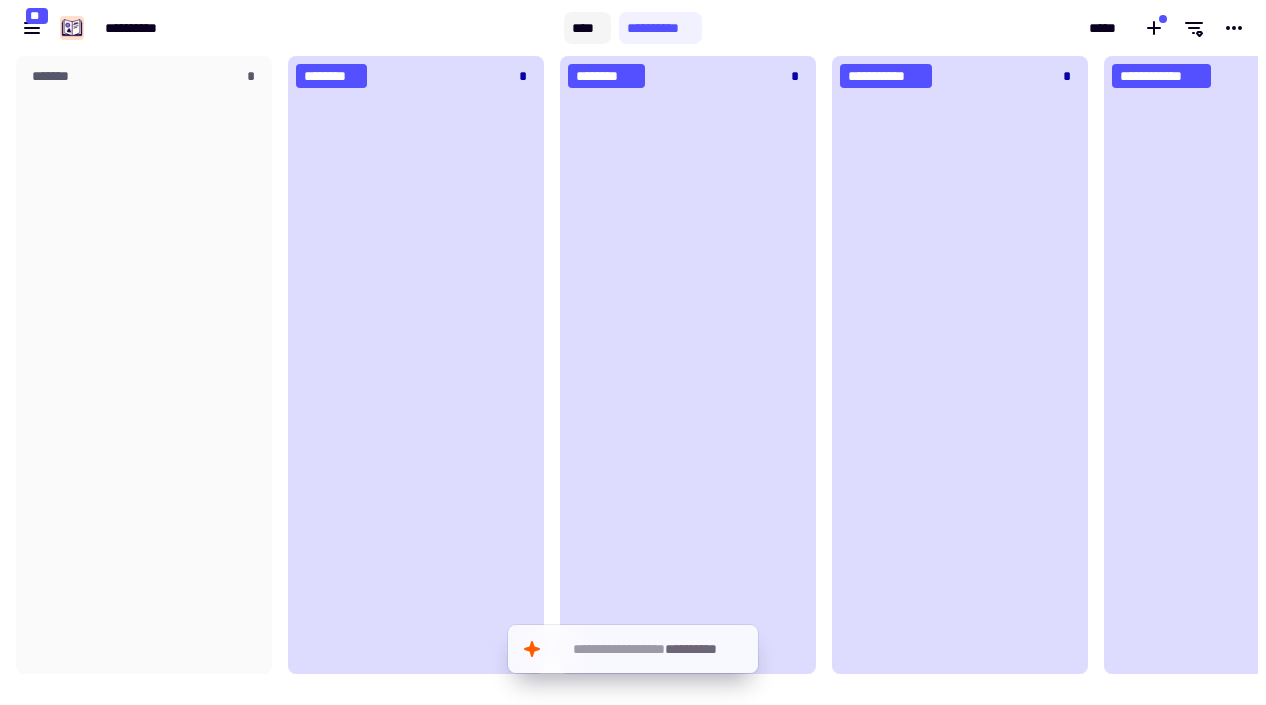 click on "****" 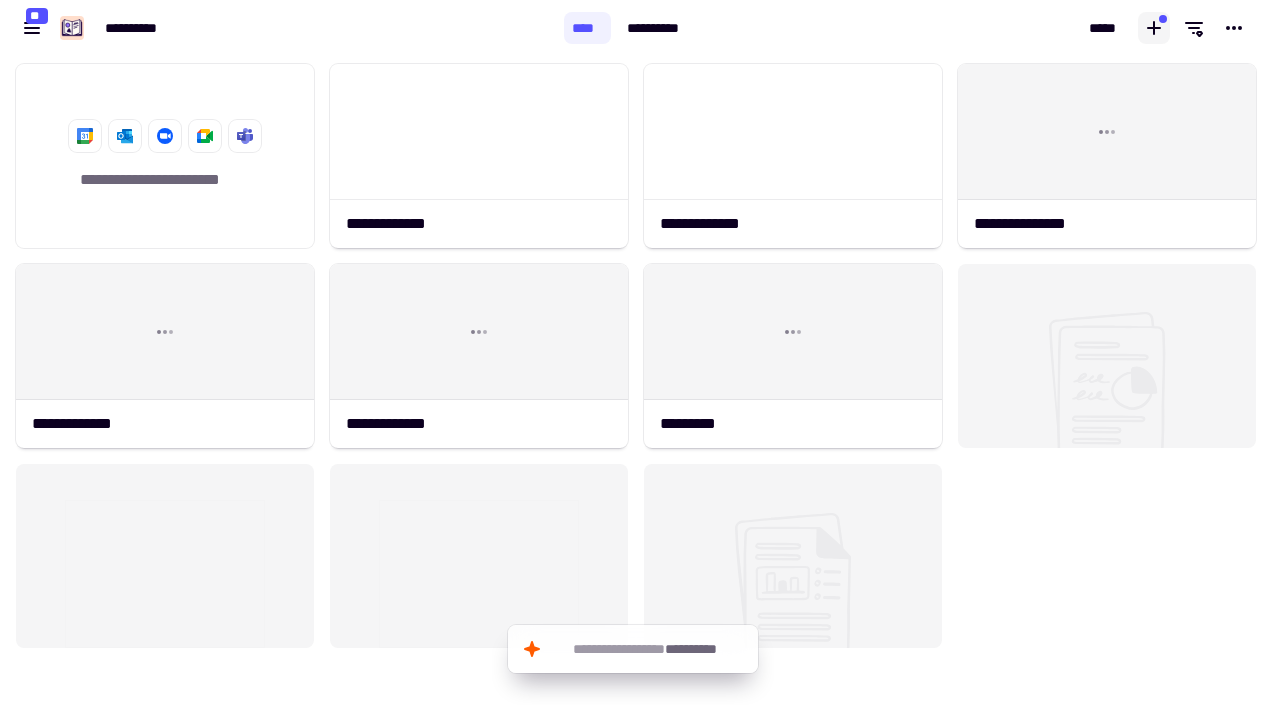 click 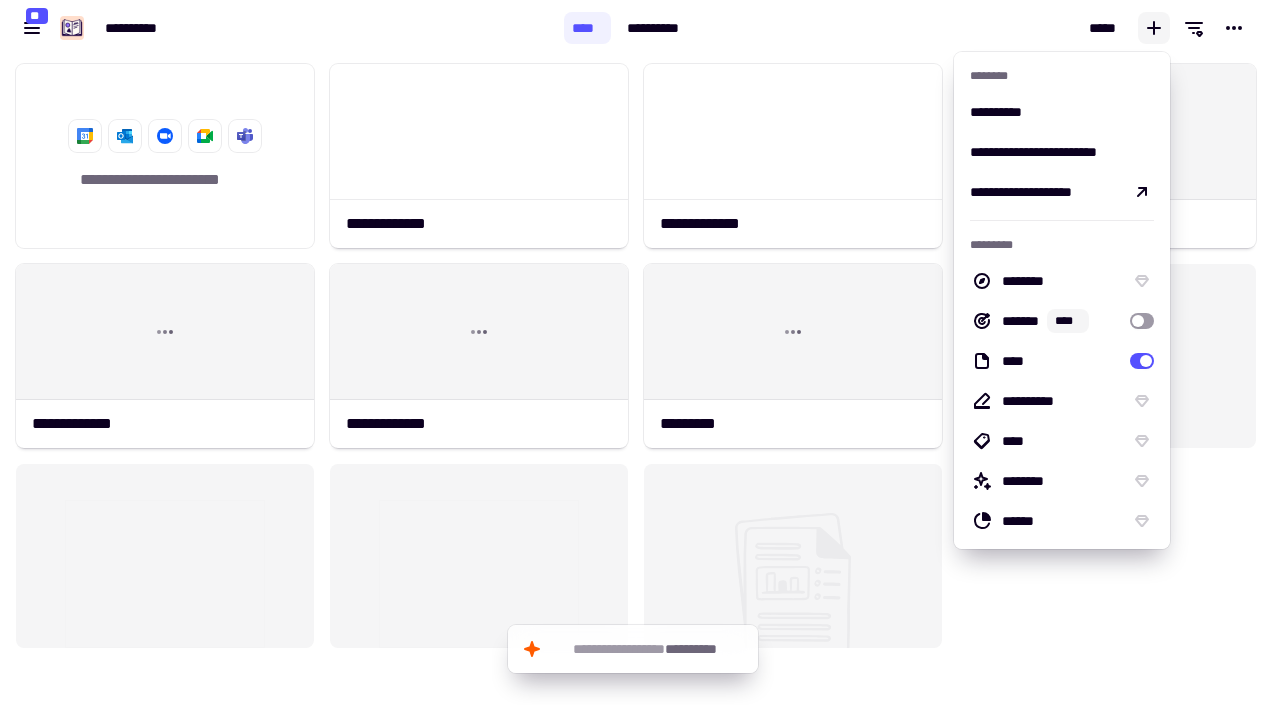 click 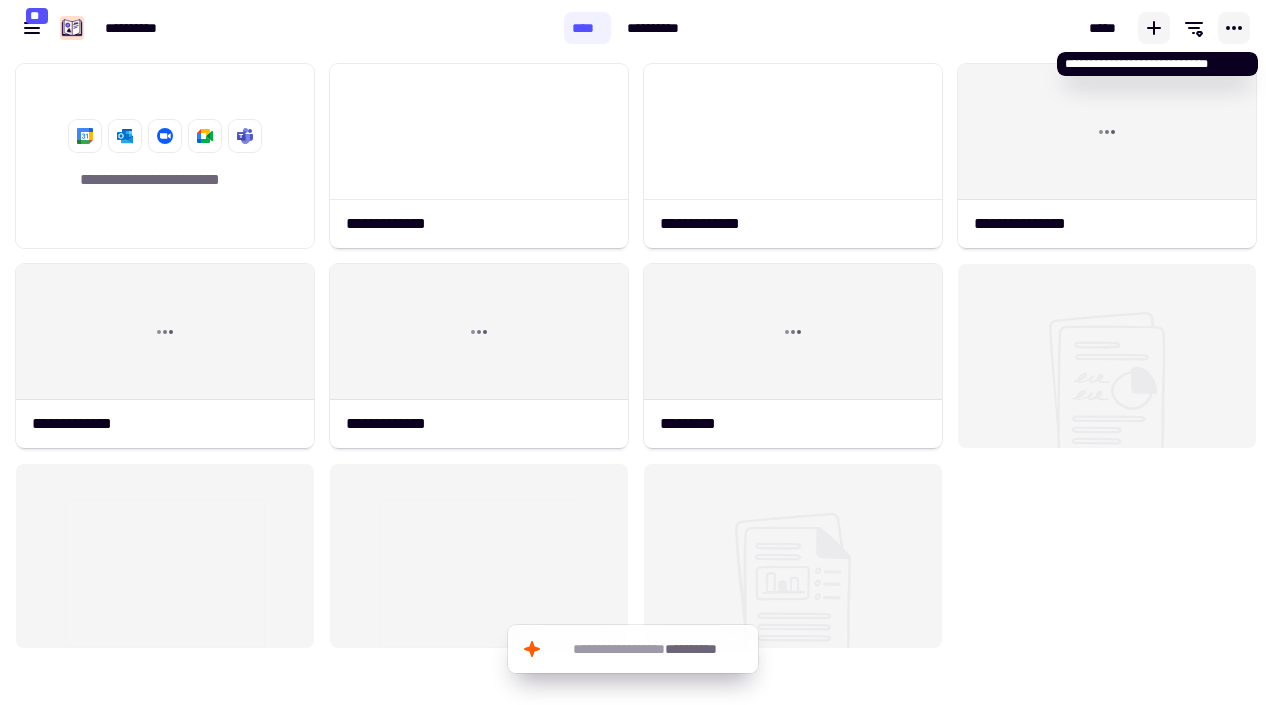 click 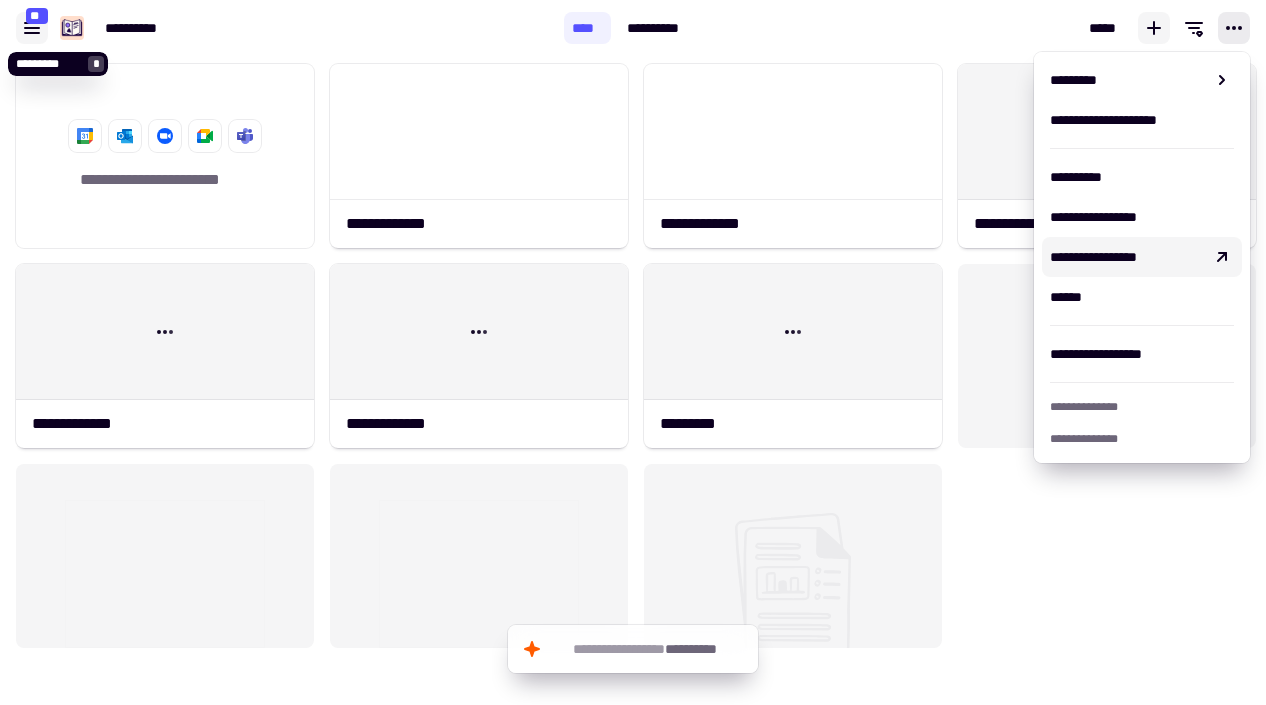 click 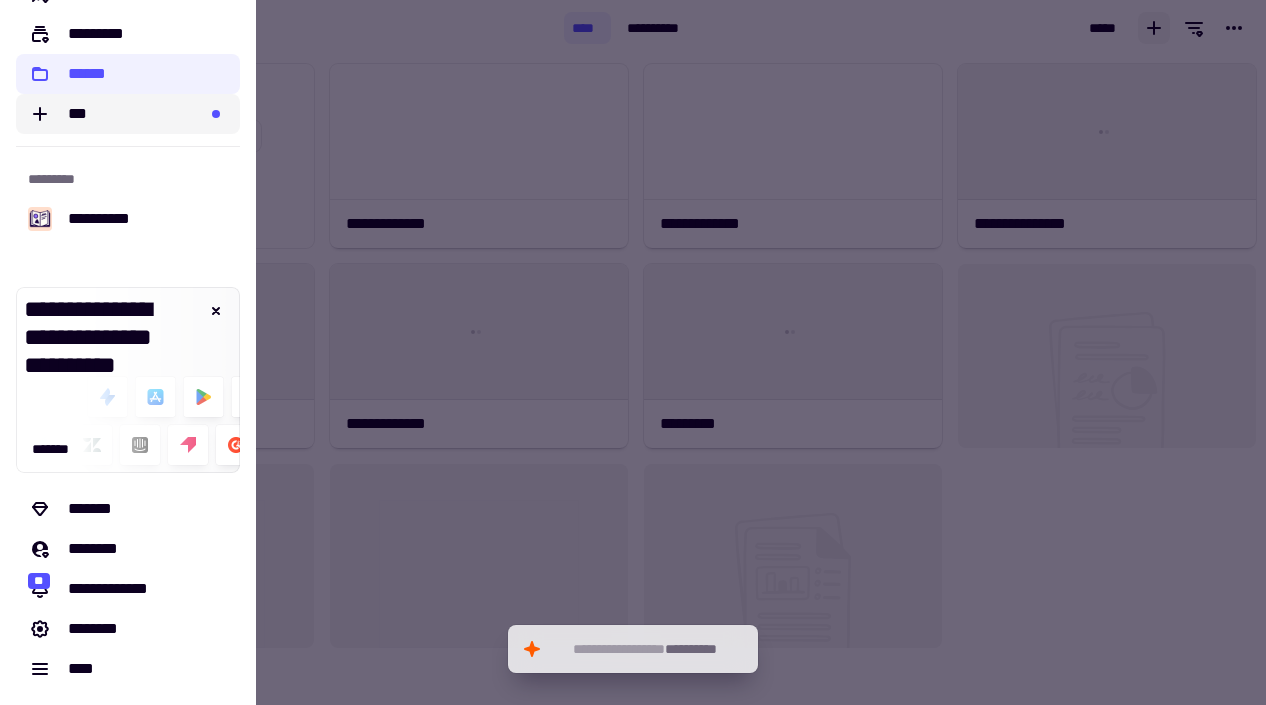 click on "***" 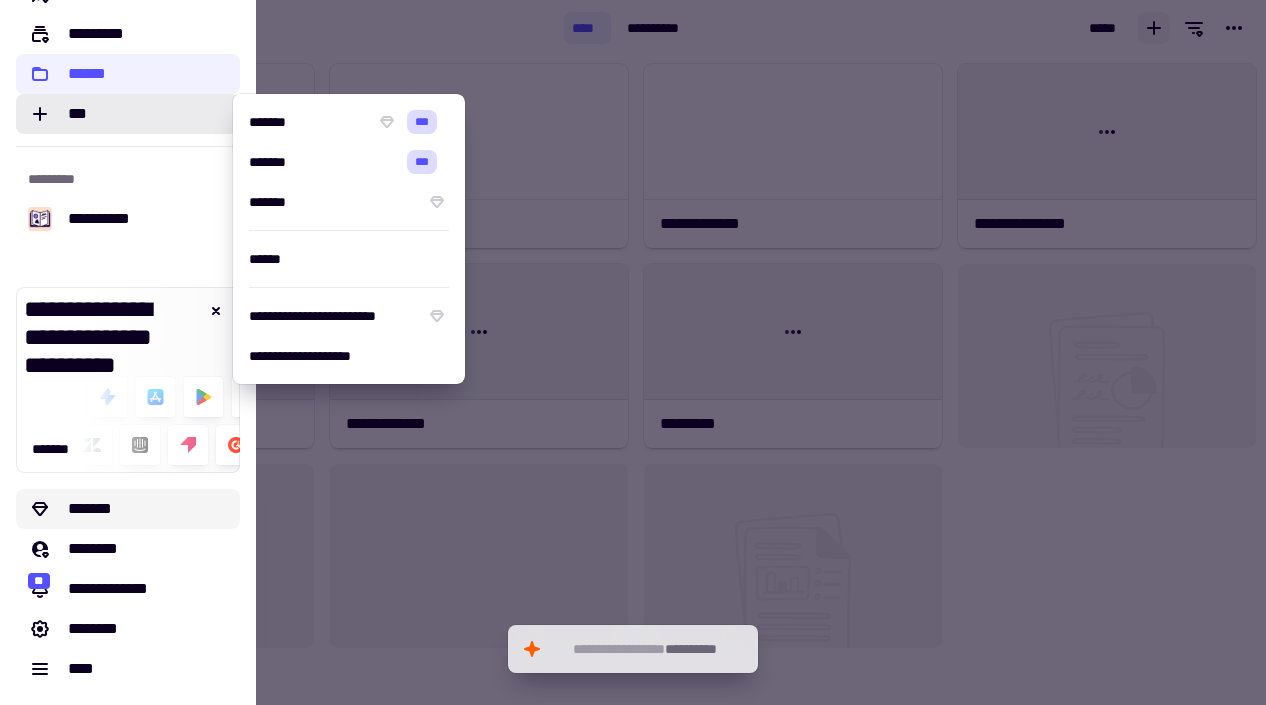 click on "*******" 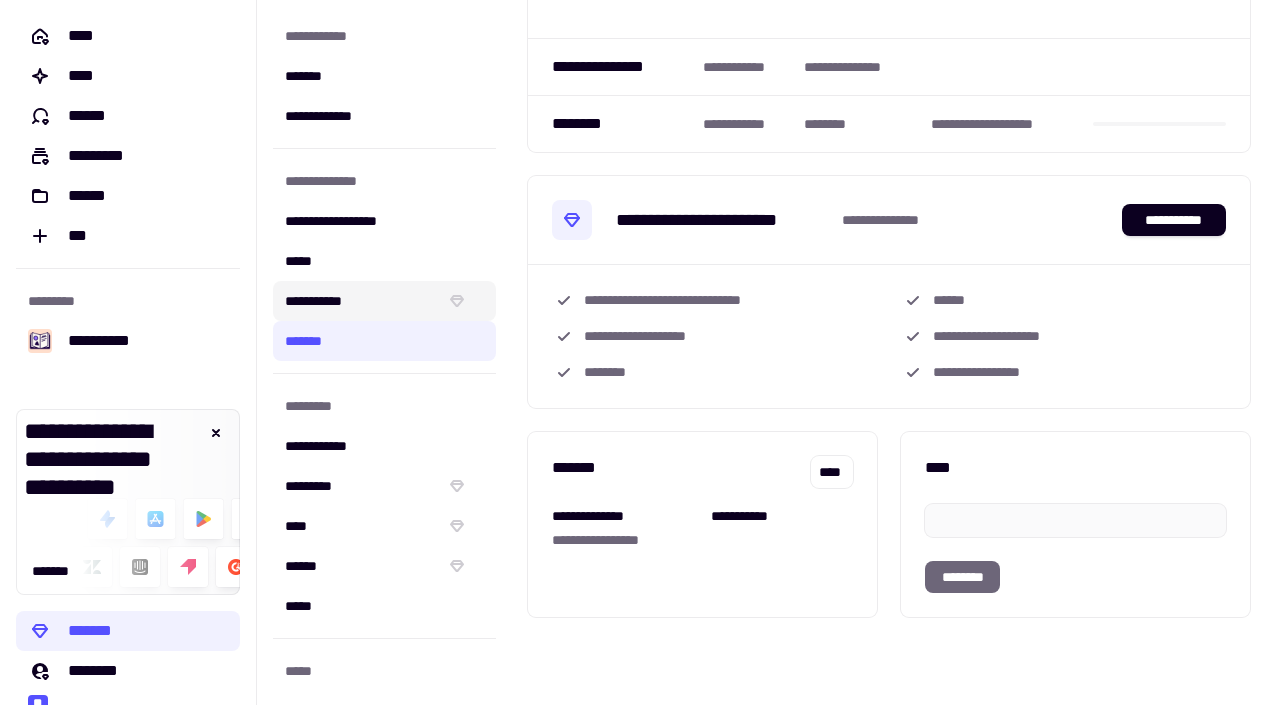 click on "**********" 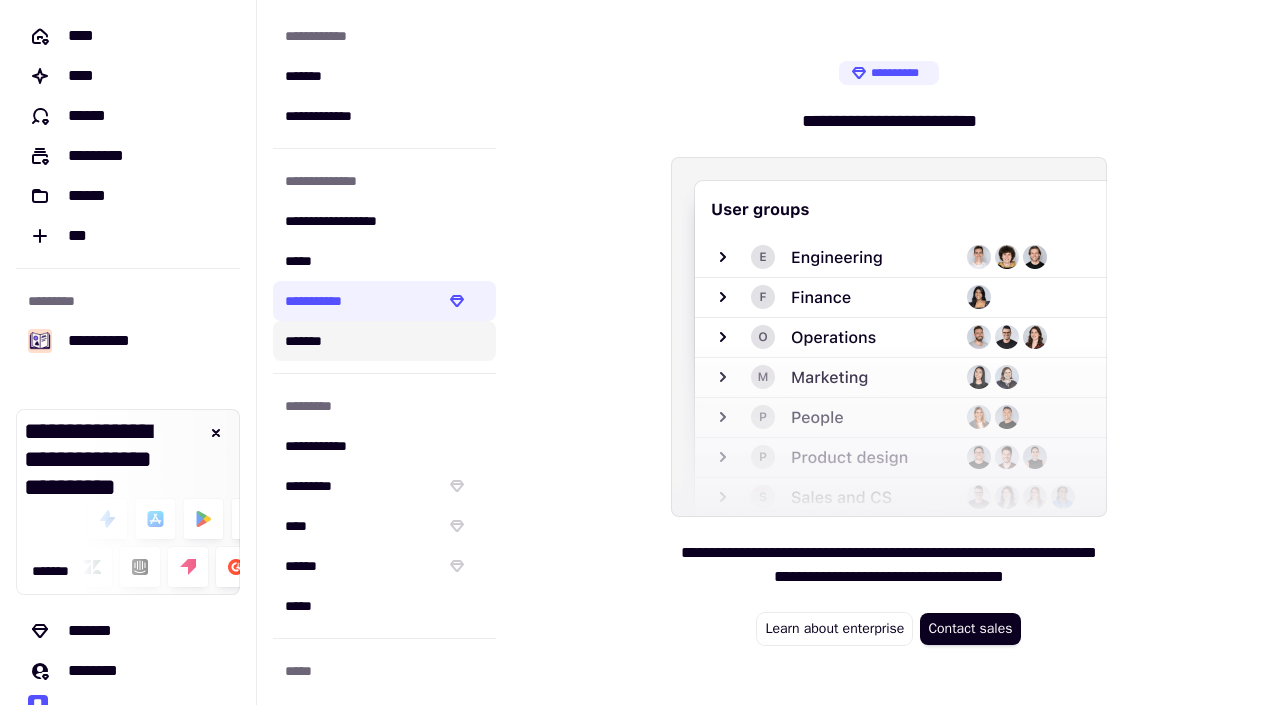 click on "*******" 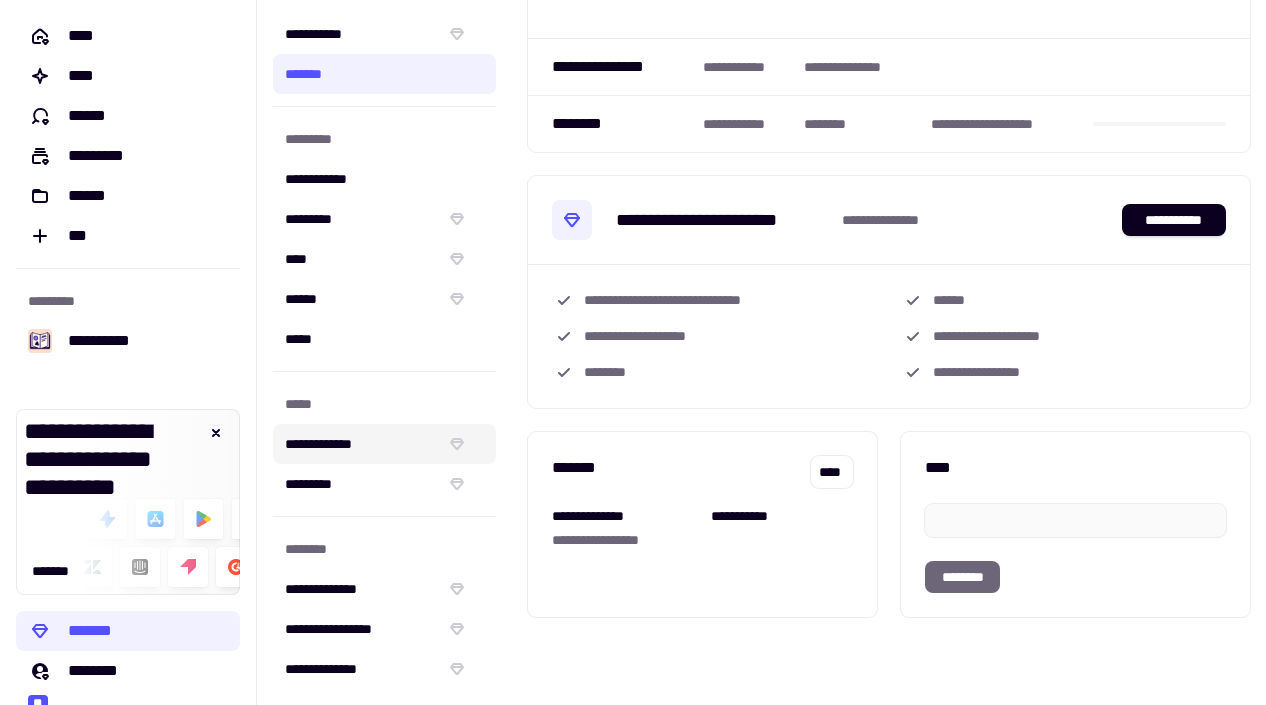 click on "**********" 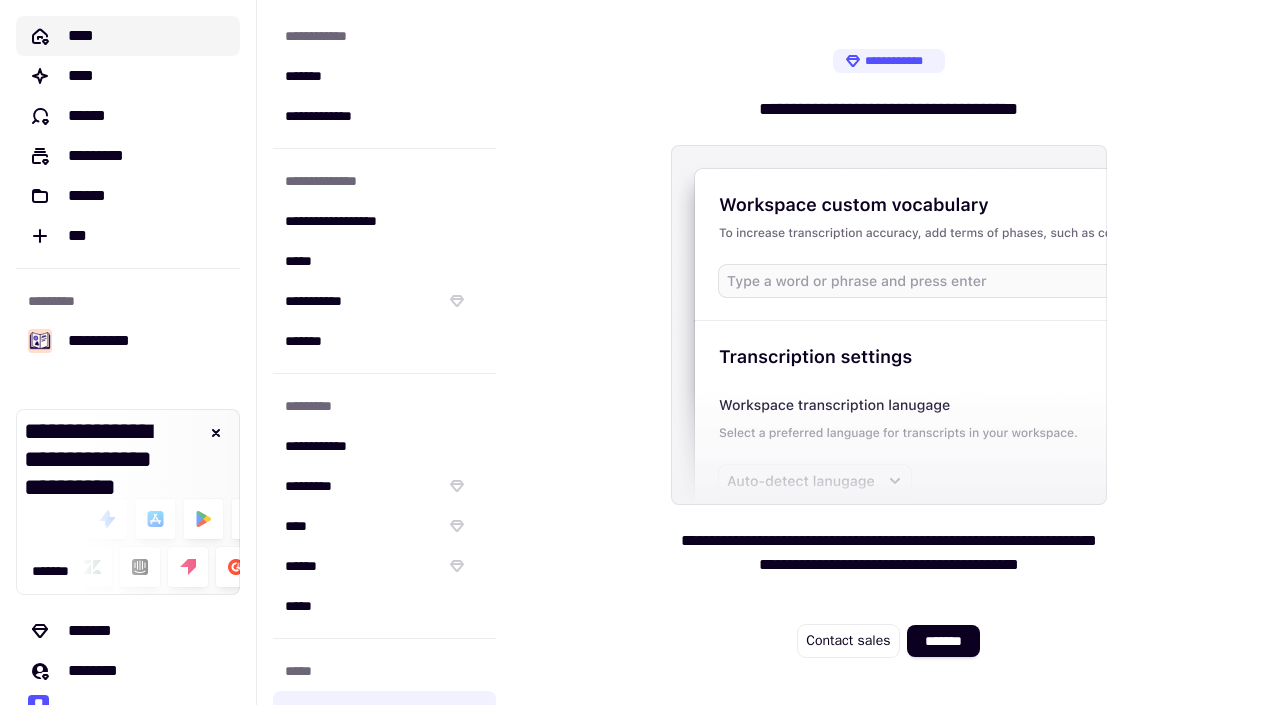 click on "****" 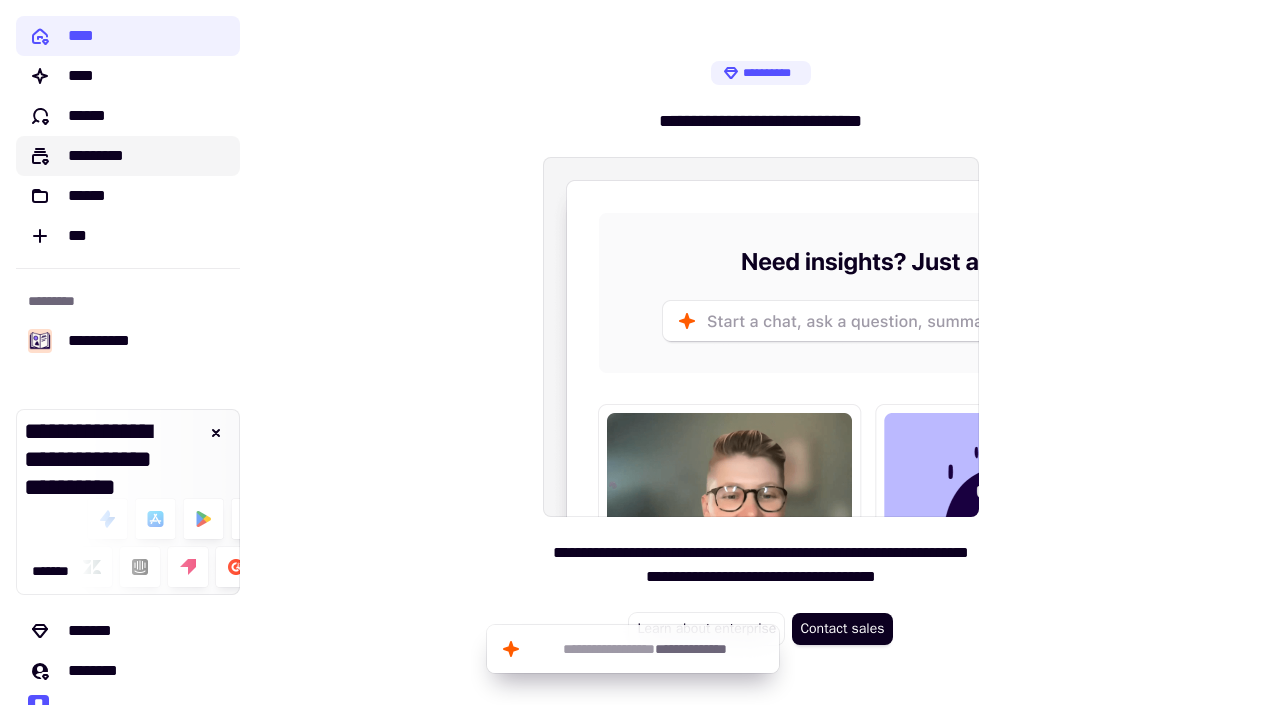 click on "*********" 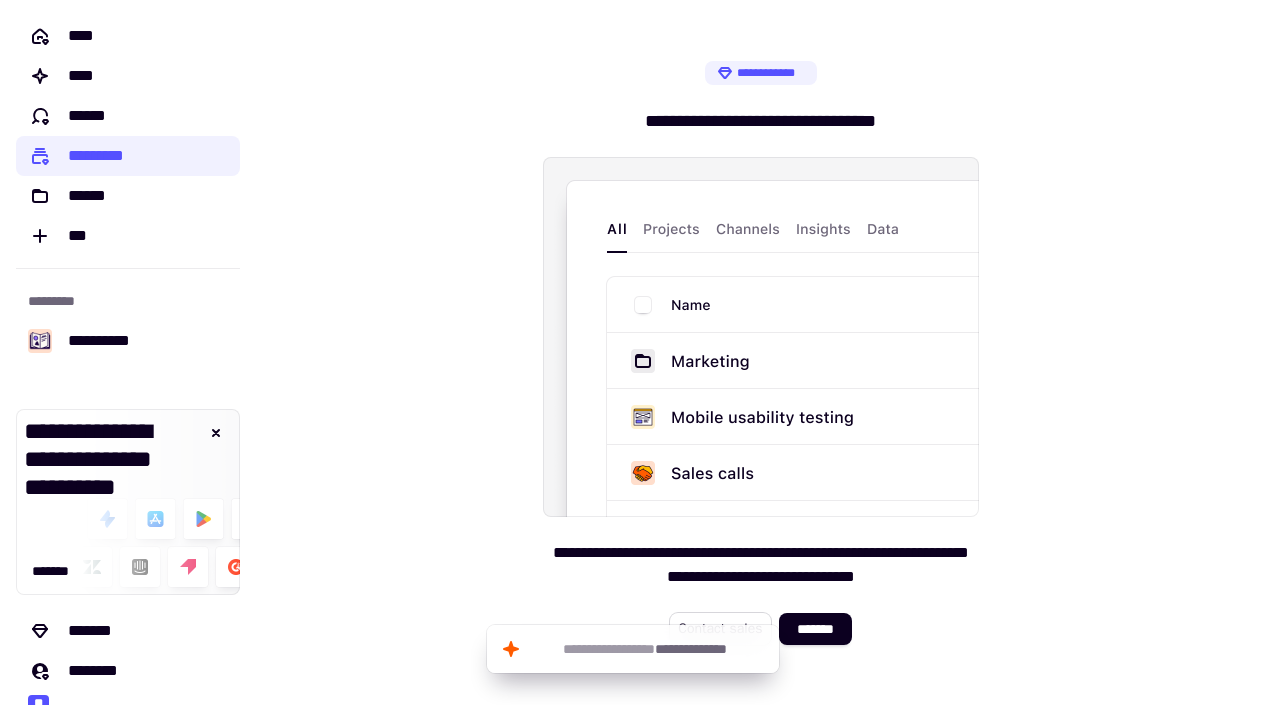 click on "Contact sales" 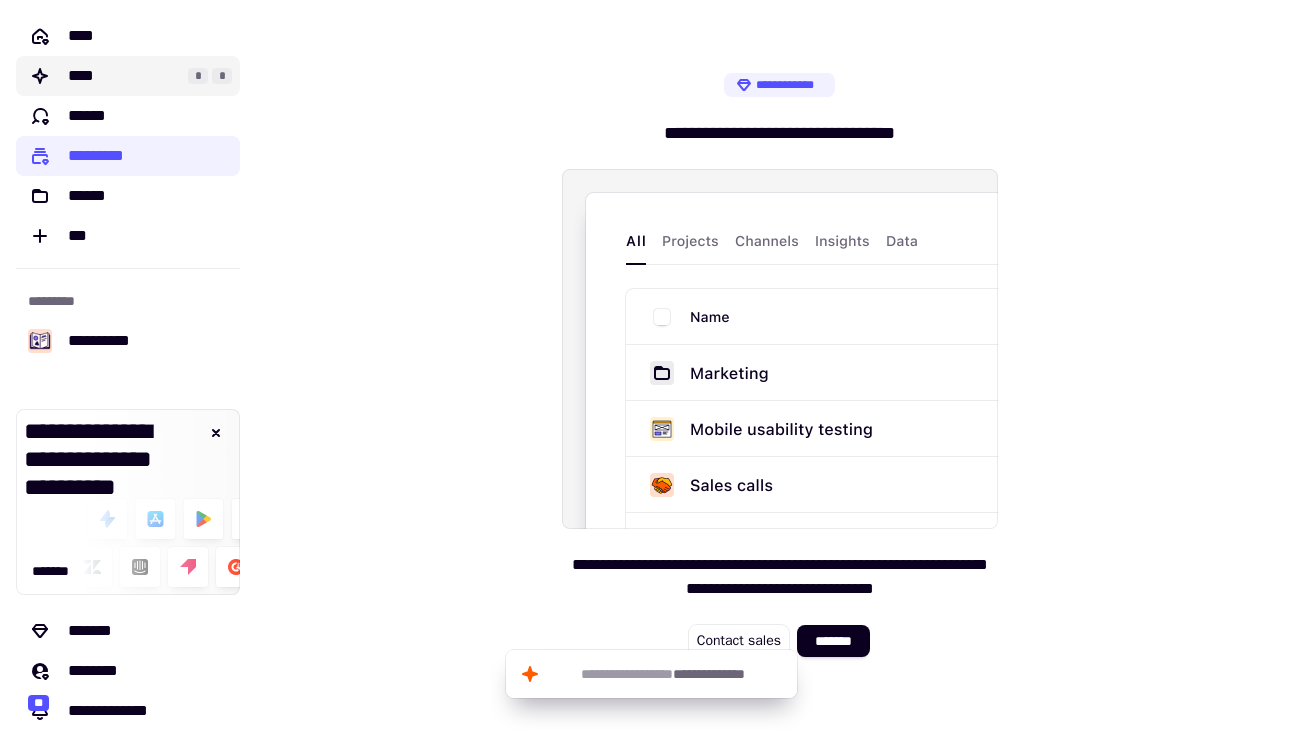 click on "****" 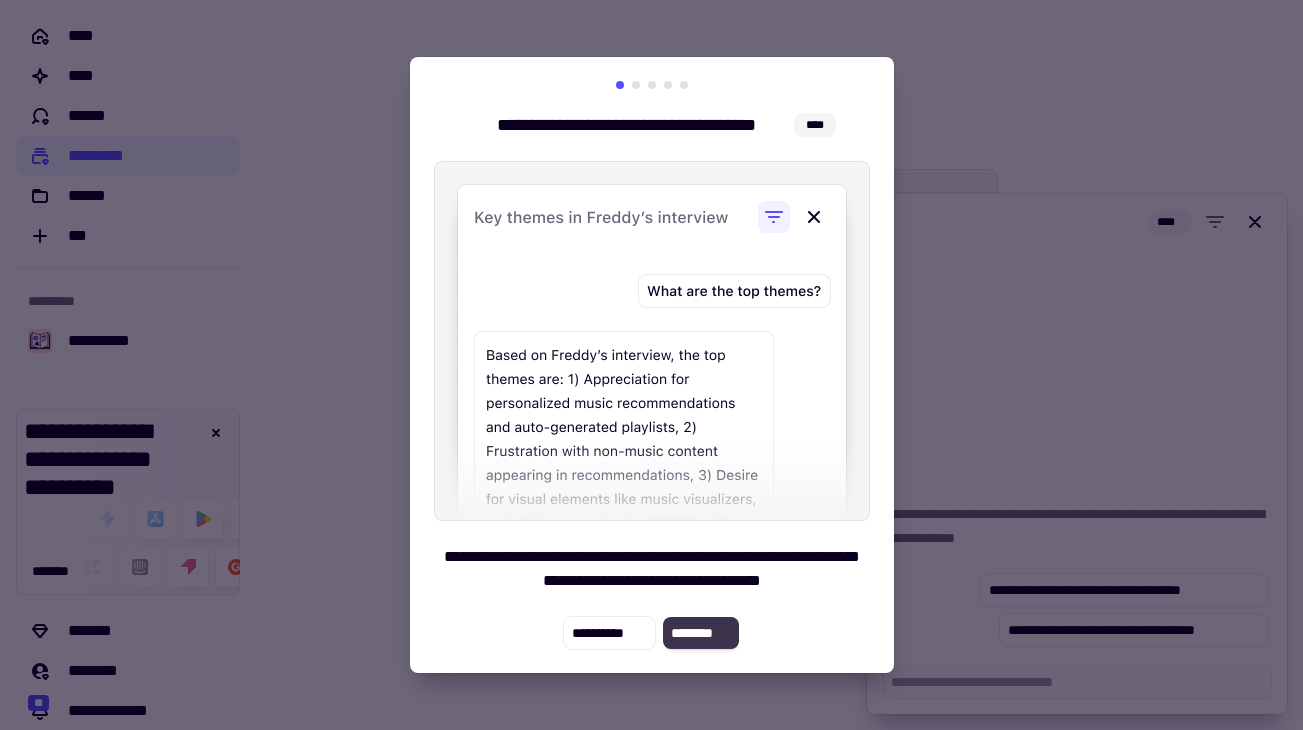 click on "********" 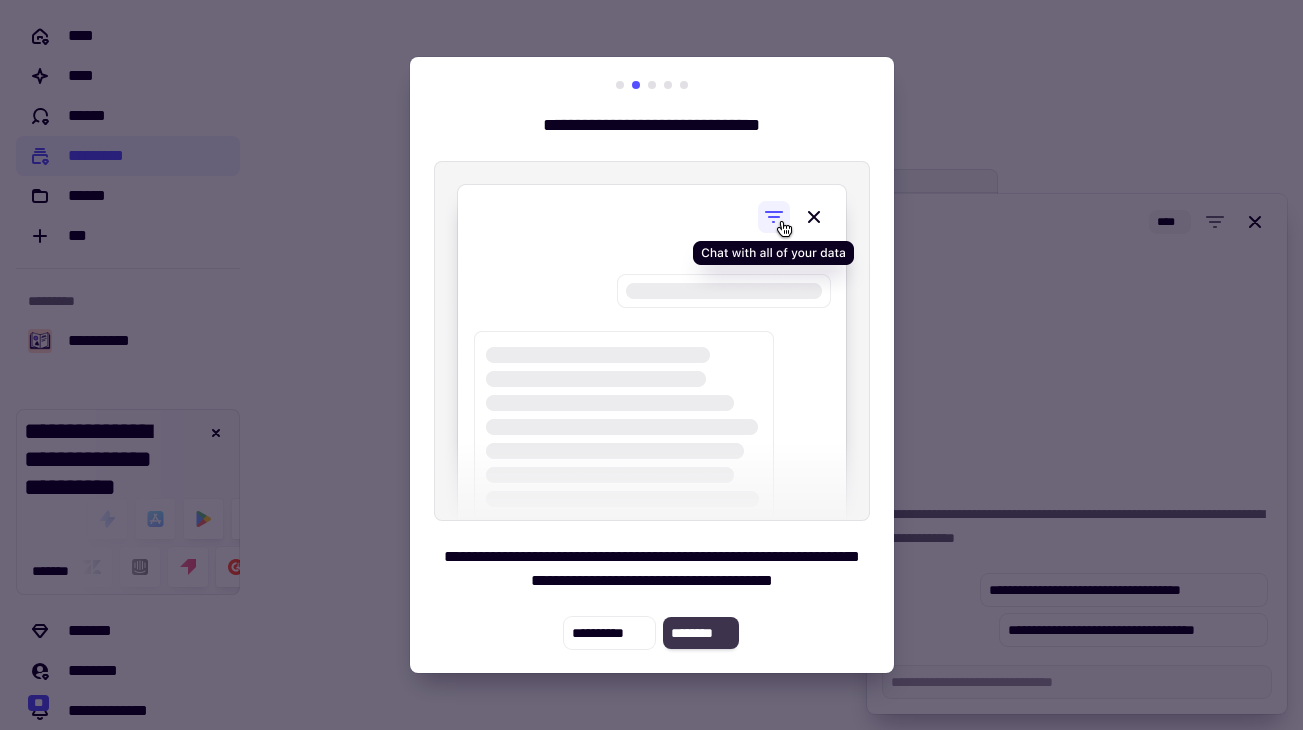 click on "********" 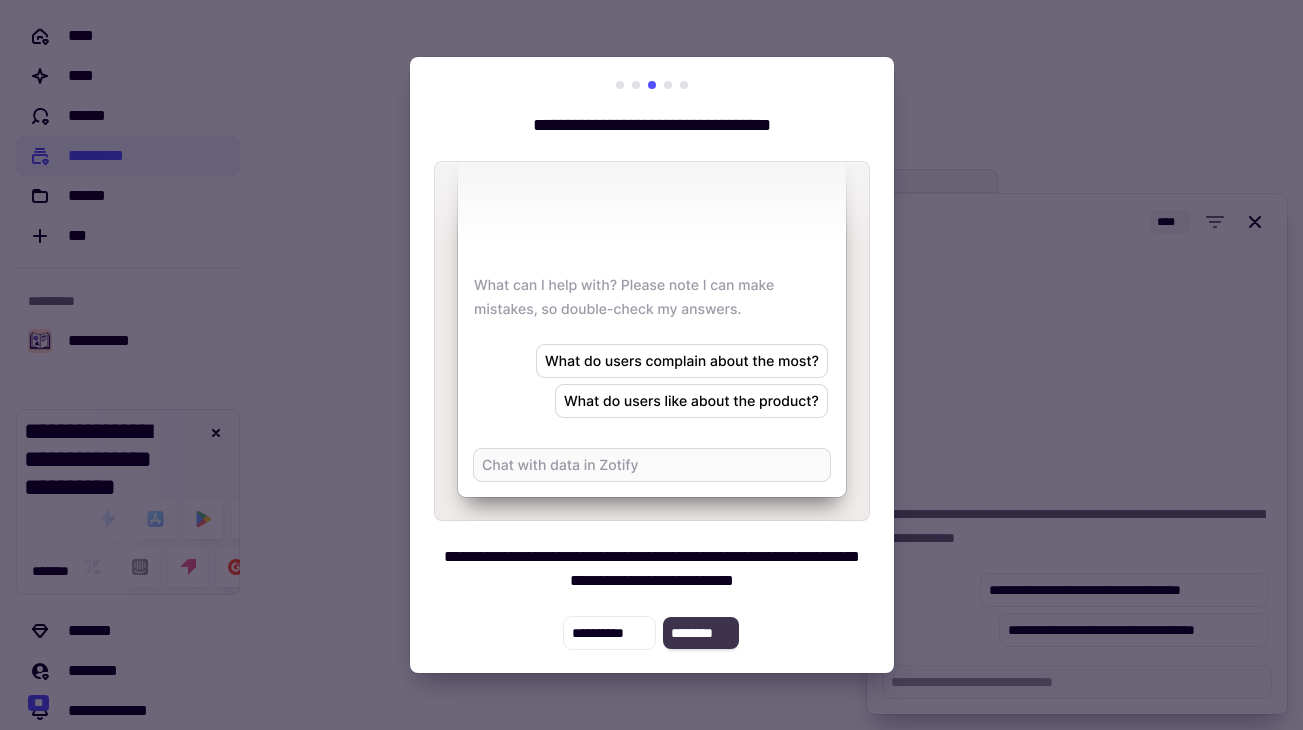 click on "********" 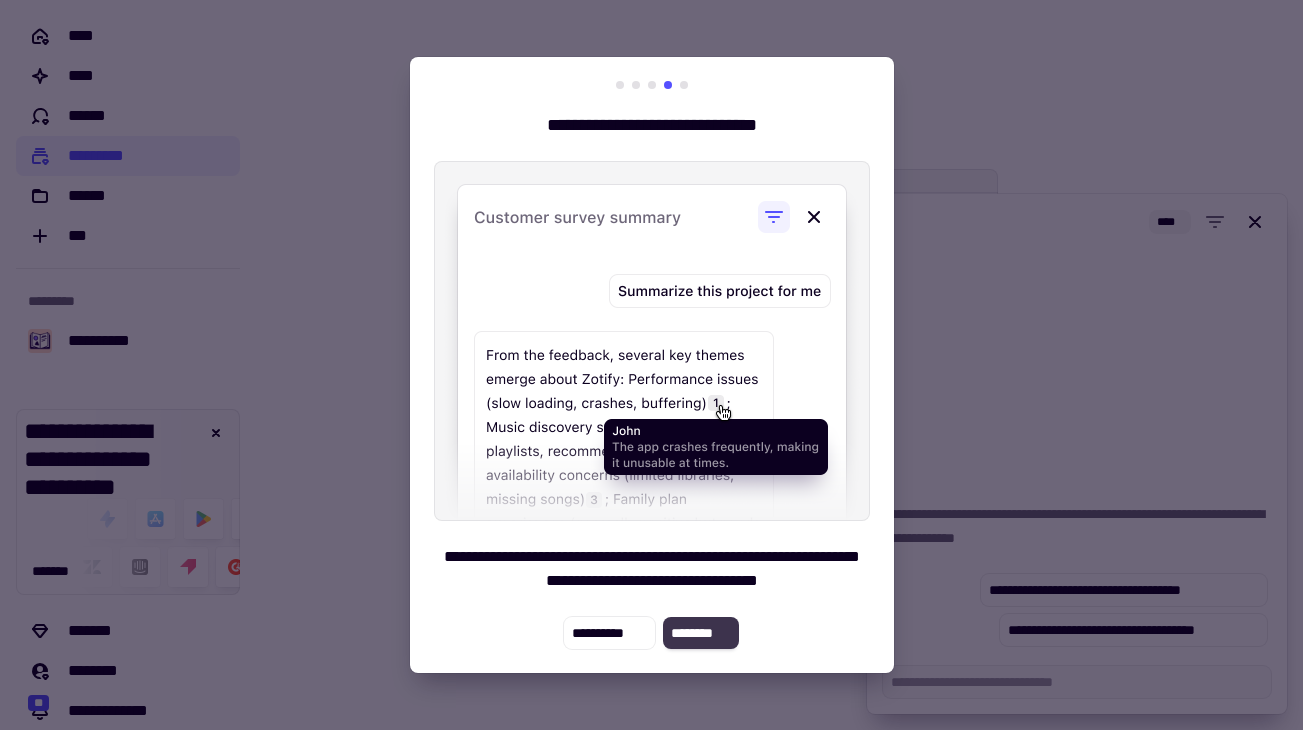 click on "********" 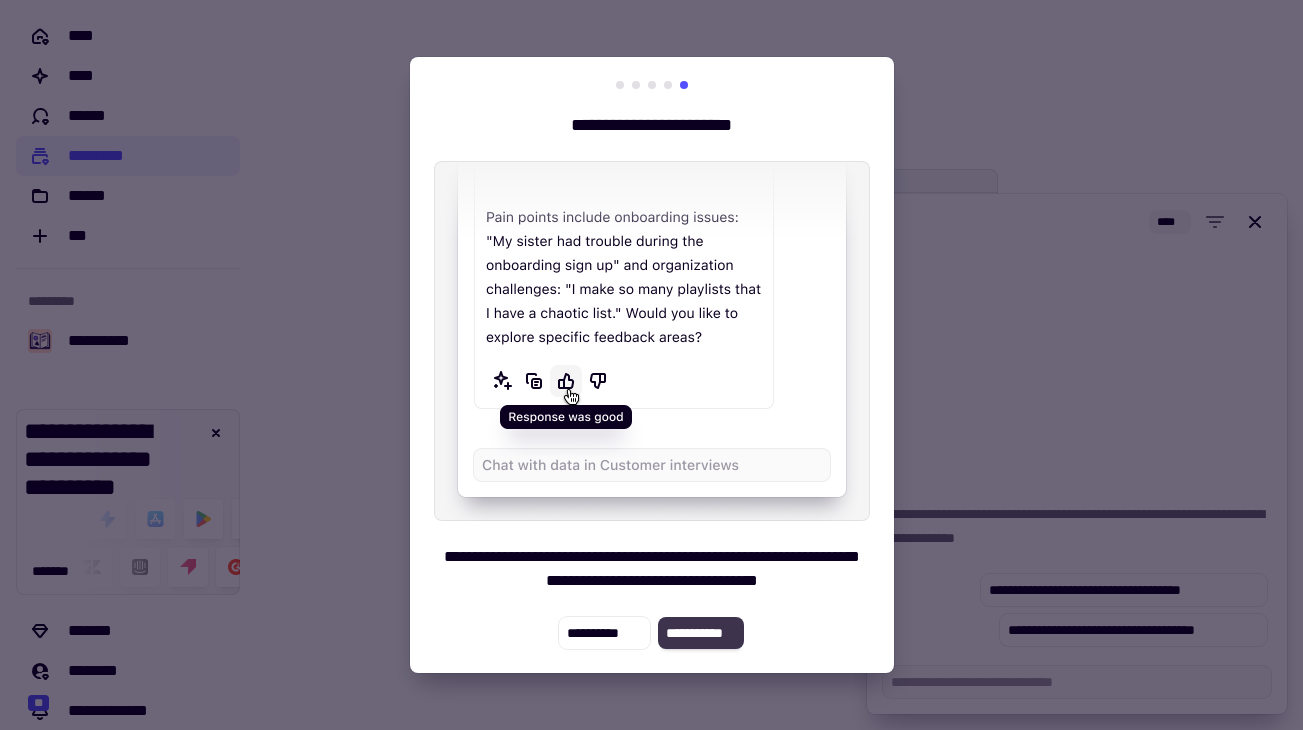 click on "**********" 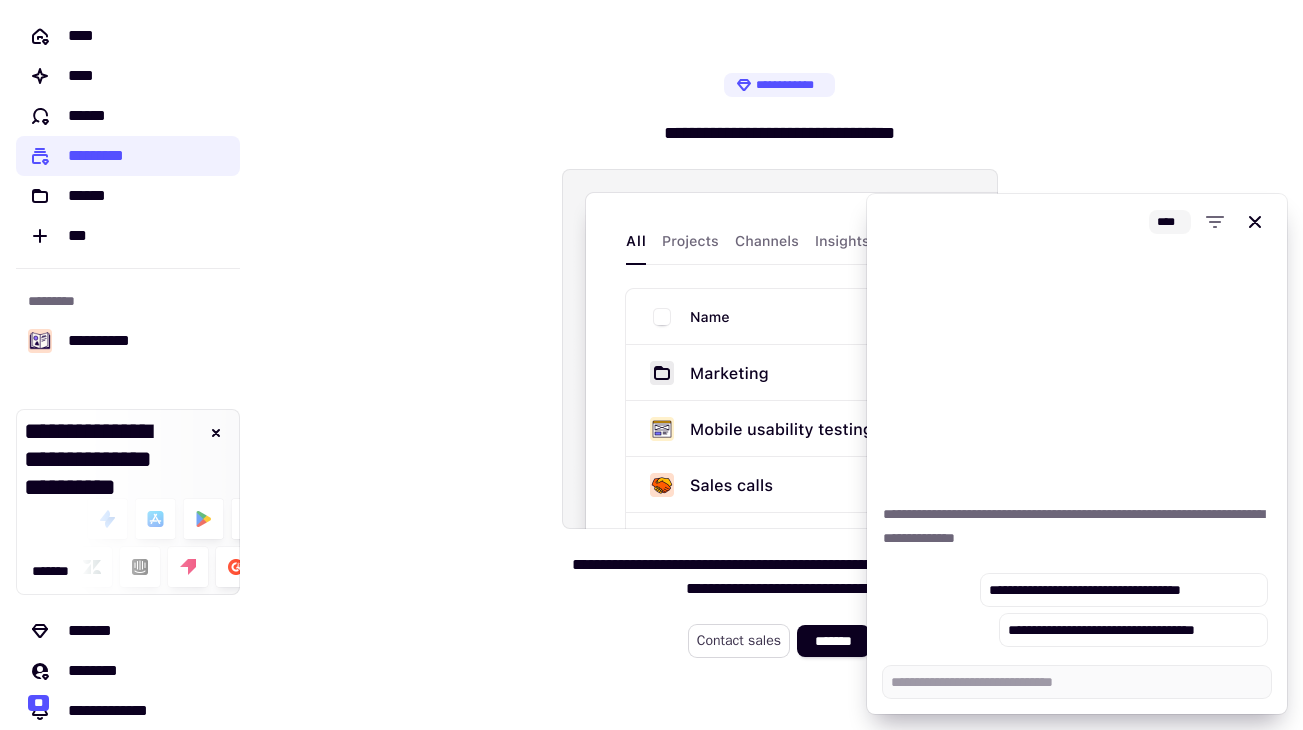 click on "Contact sales" 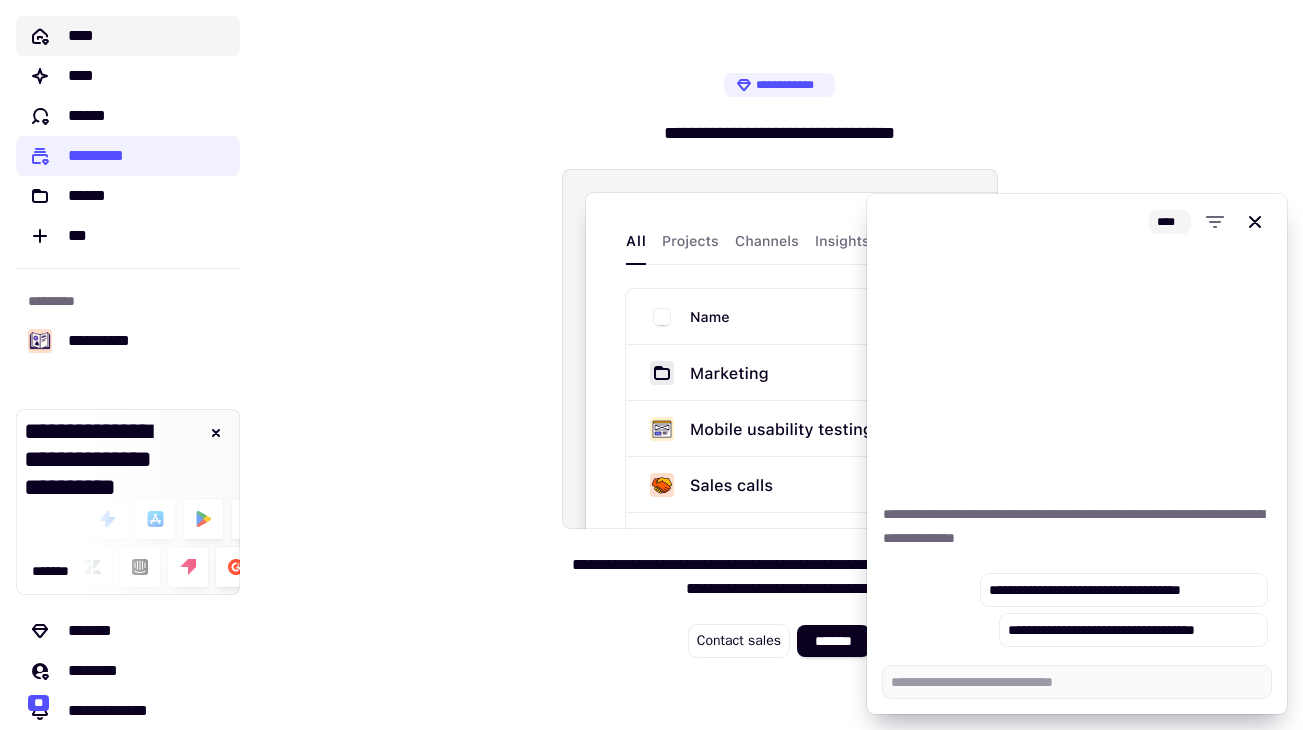 click on "****" 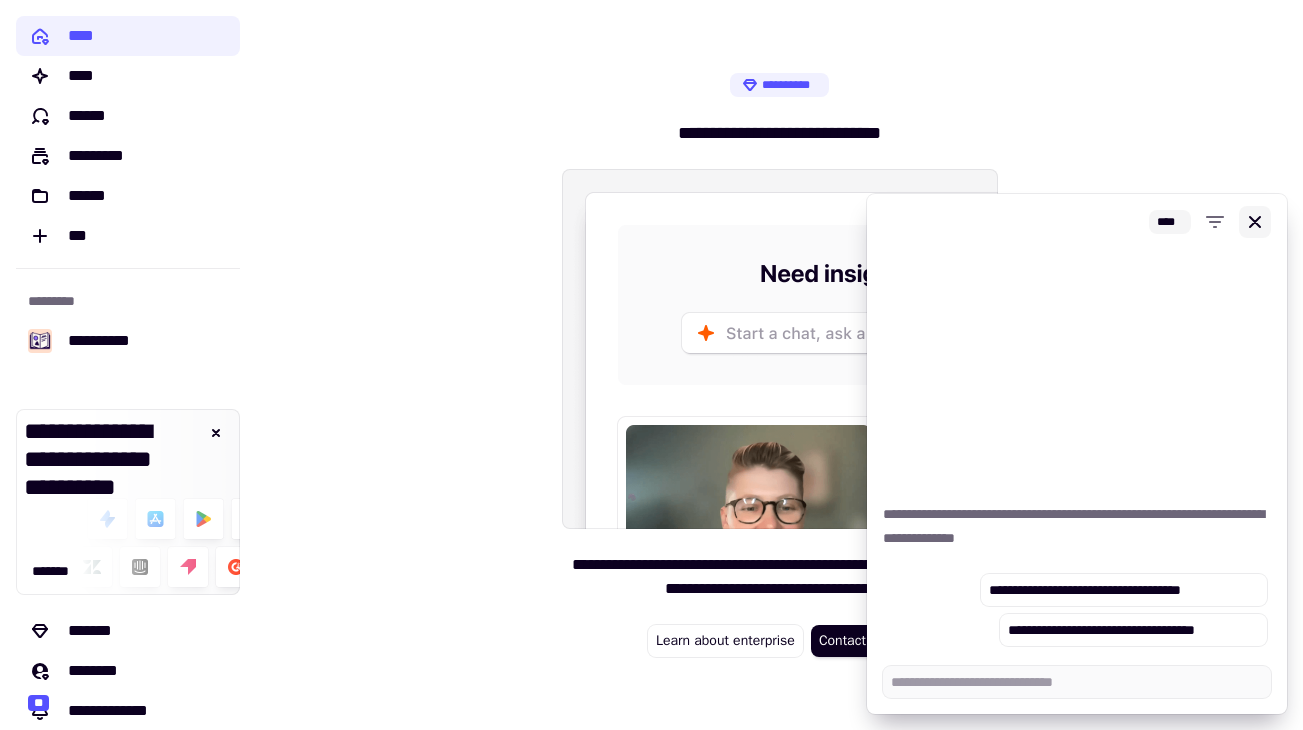 click 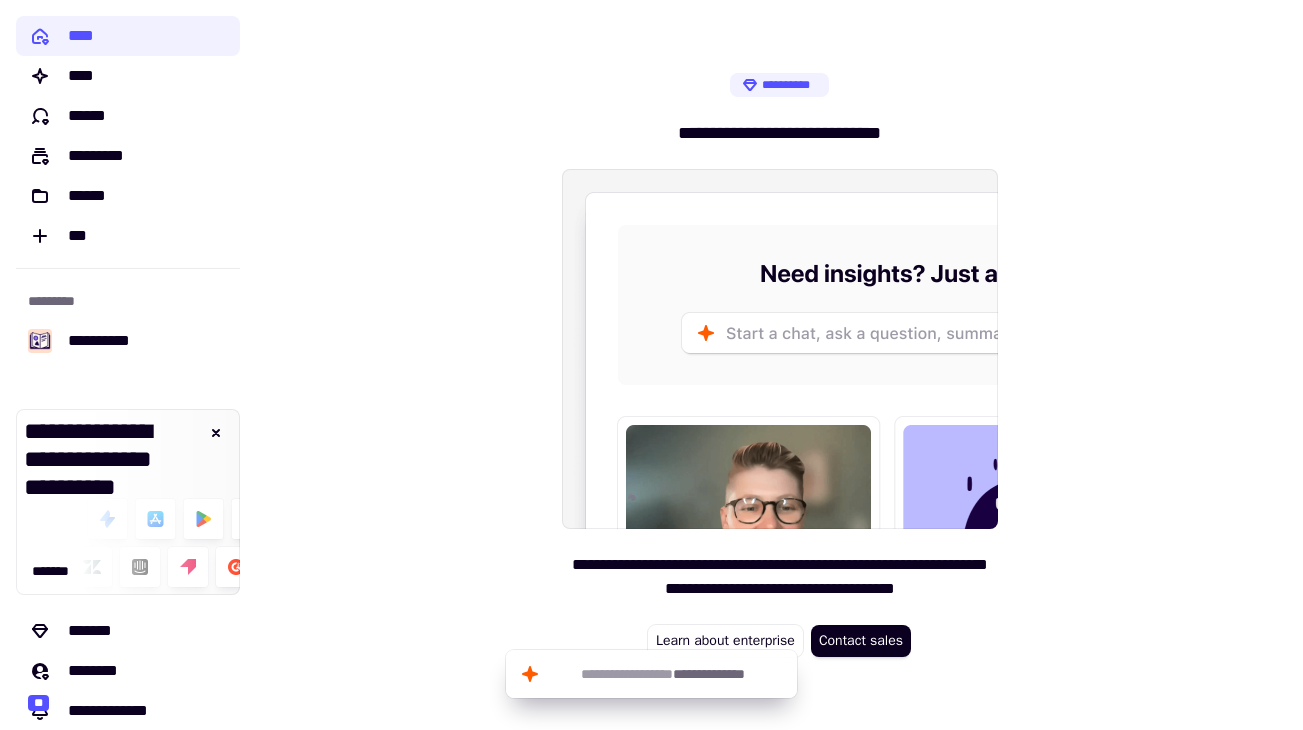 click on "**********" at bounding box center [779, 365] 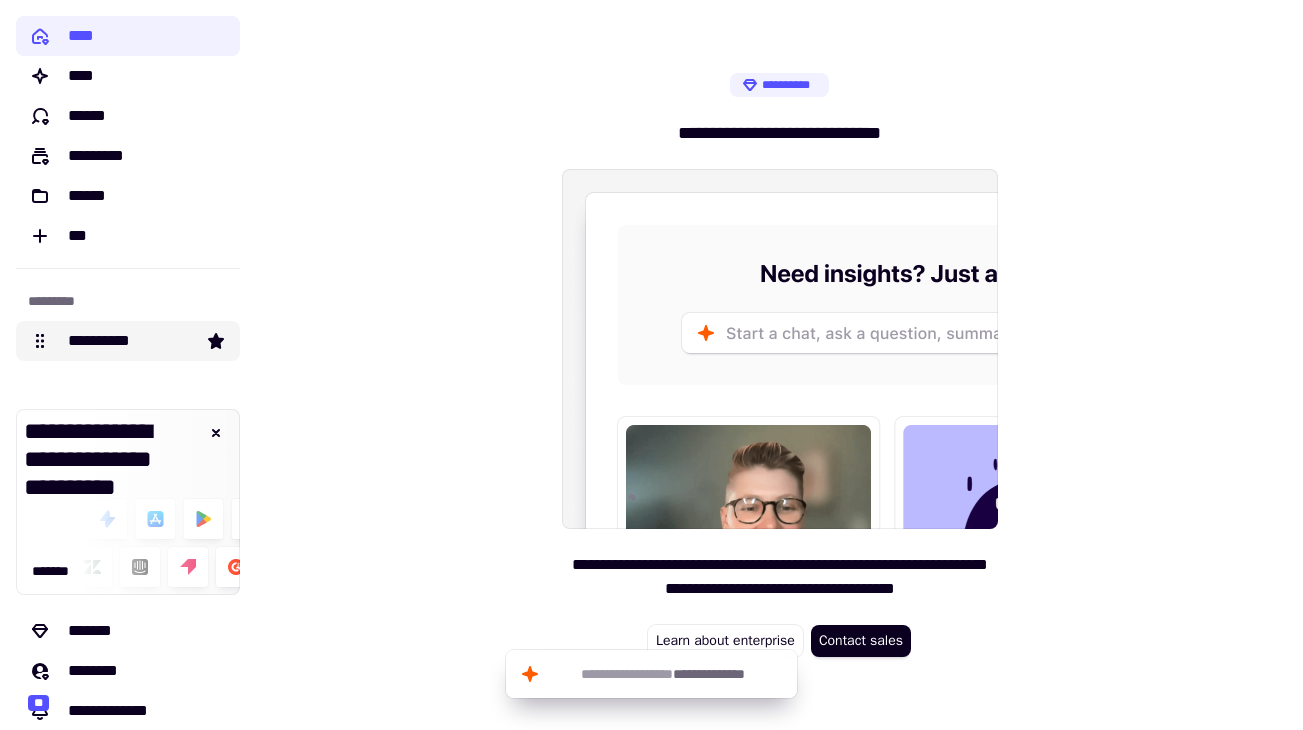click on "**********" 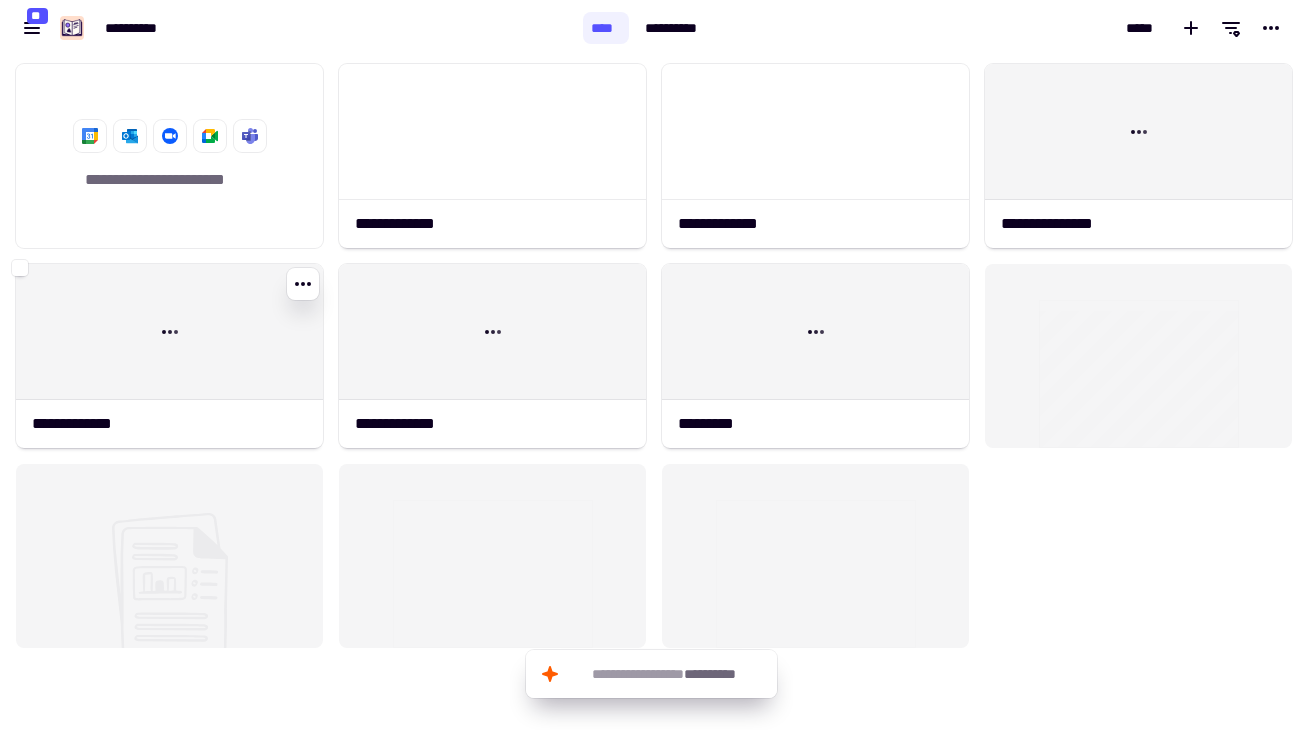 scroll, scrollTop: 16, scrollLeft: 16, axis: both 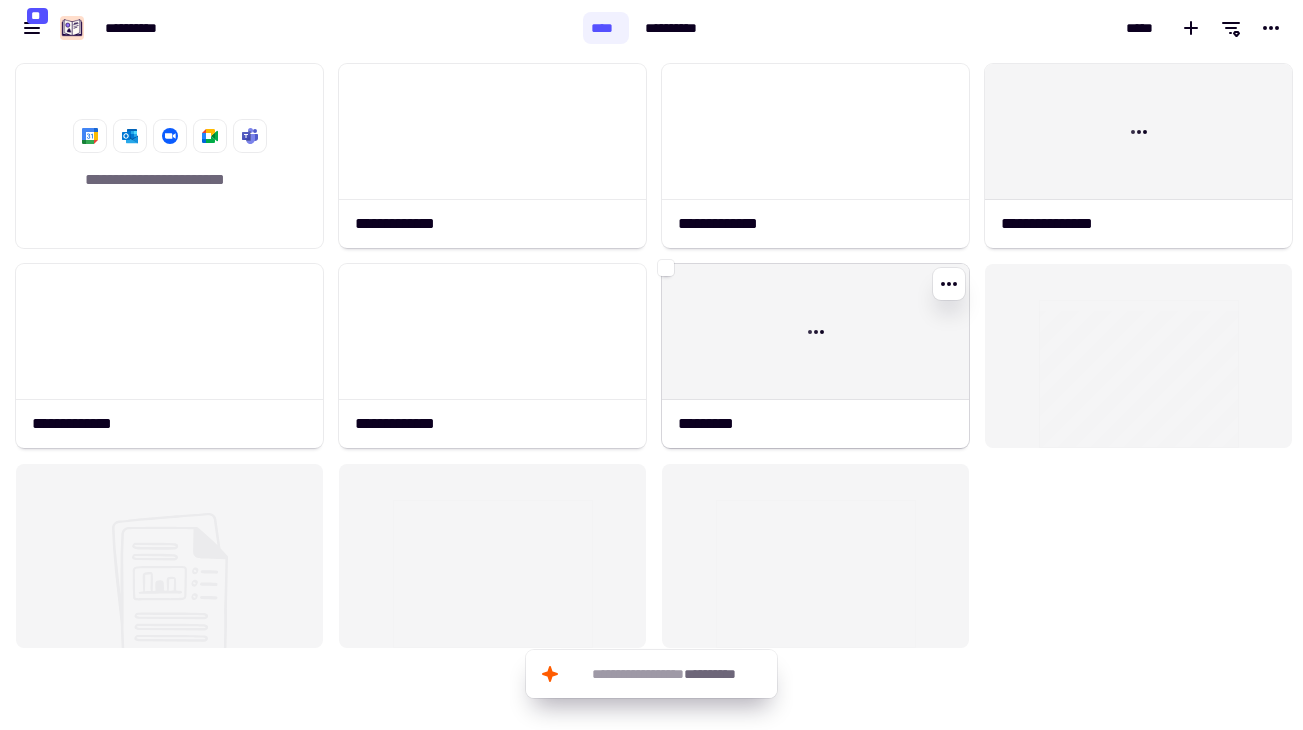 click 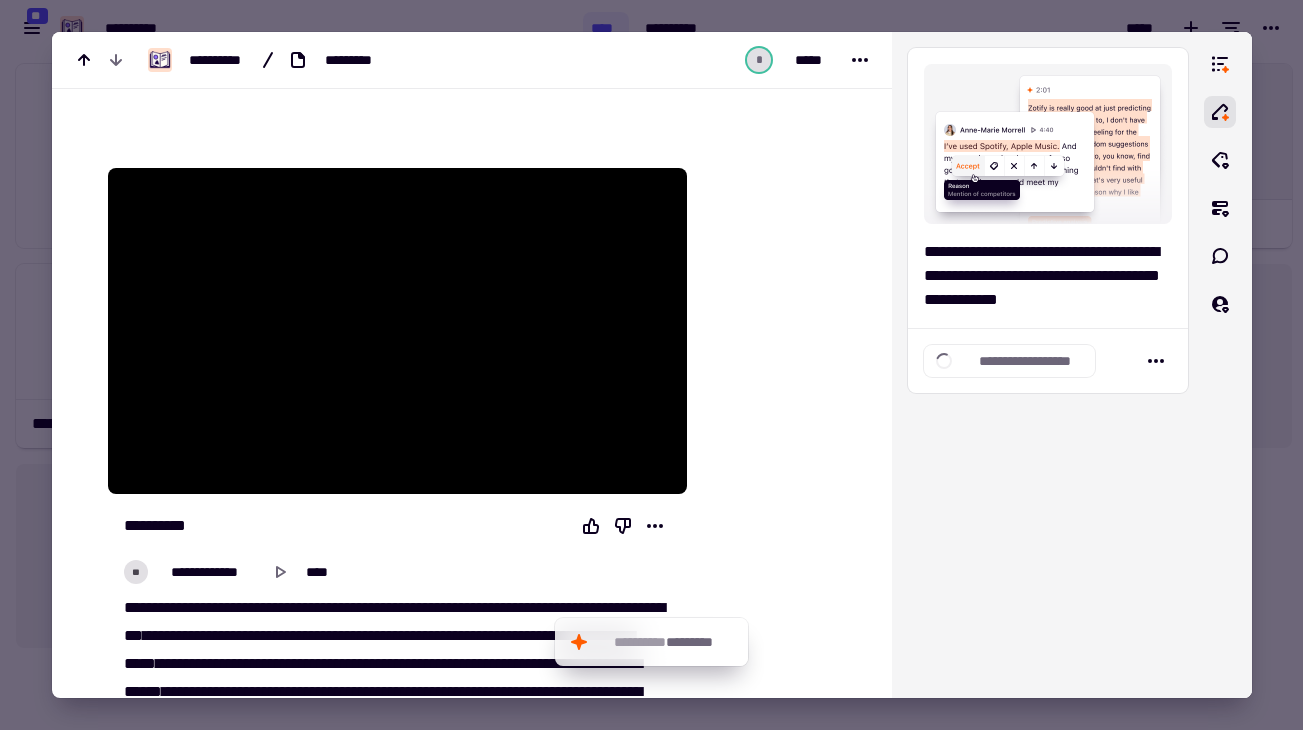 scroll, scrollTop: 84, scrollLeft: 0, axis: vertical 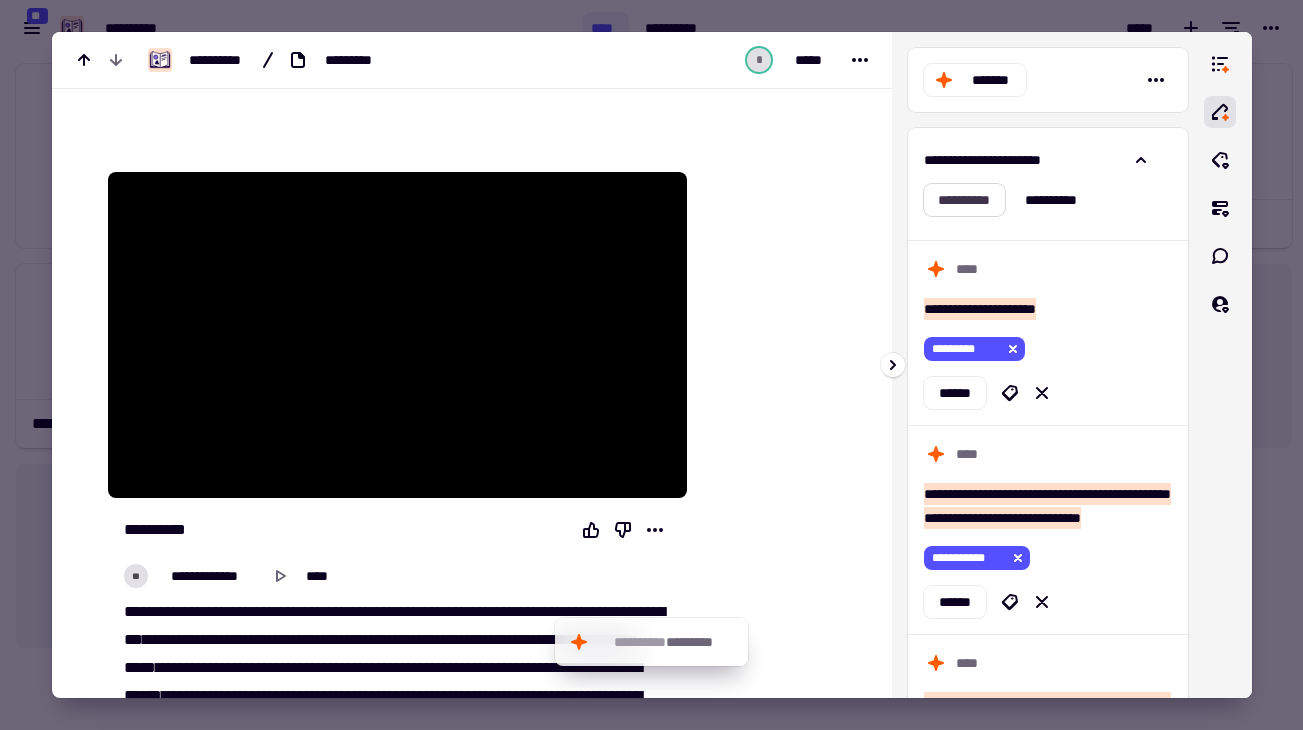 click on "**********" 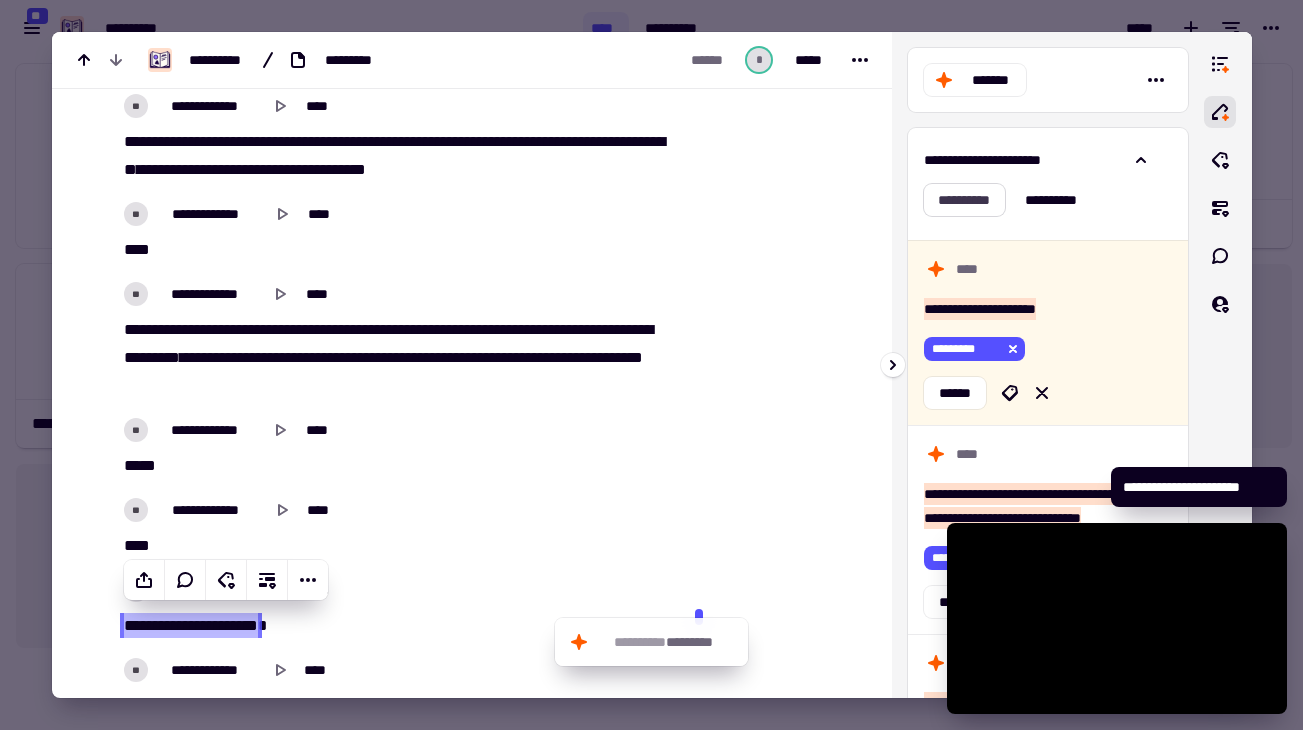 scroll, scrollTop: 2166, scrollLeft: 0, axis: vertical 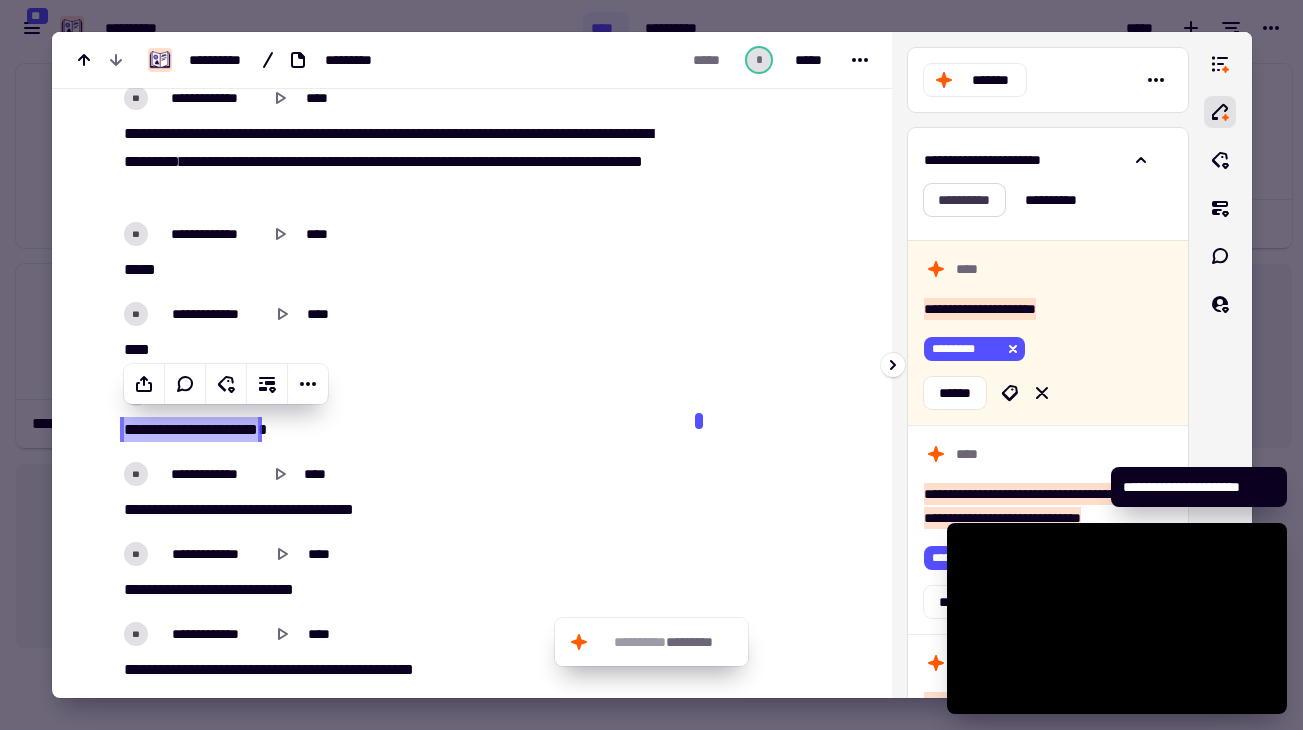 click on "**********" 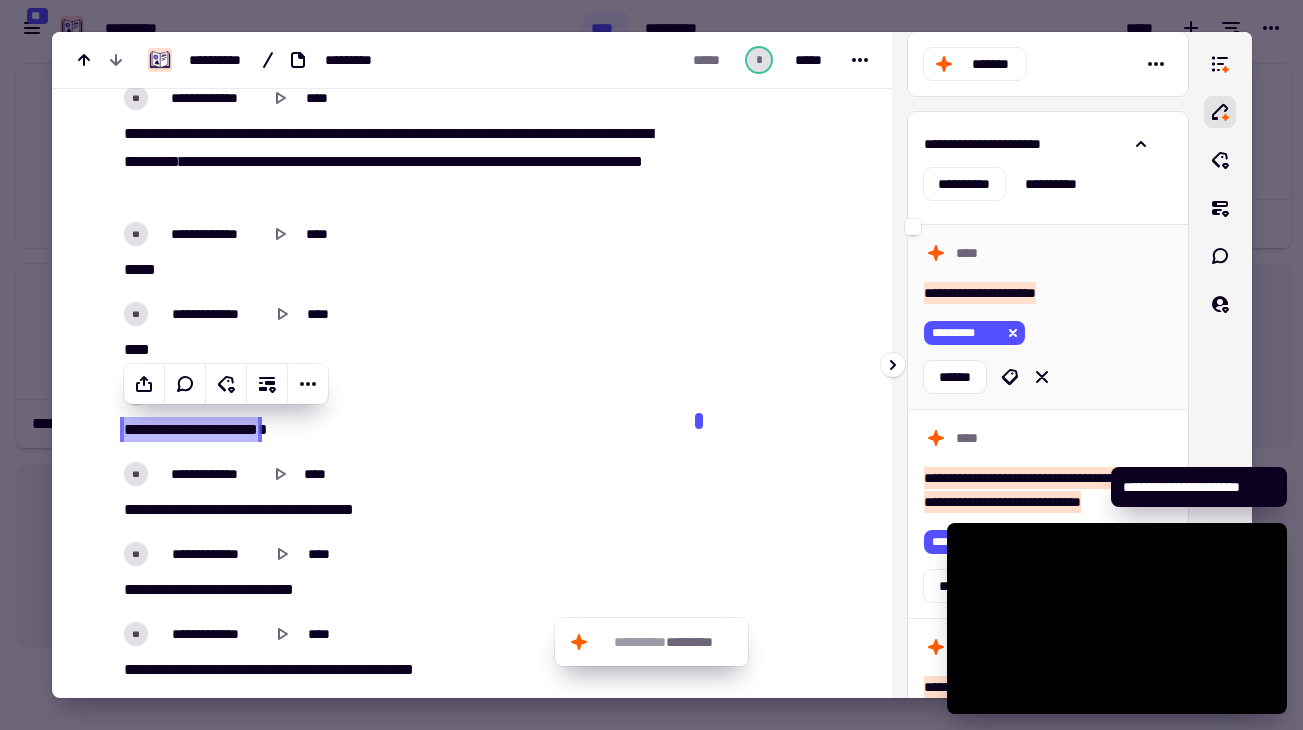 scroll, scrollTop: 281, scrollLeft: 0, axis: vertical 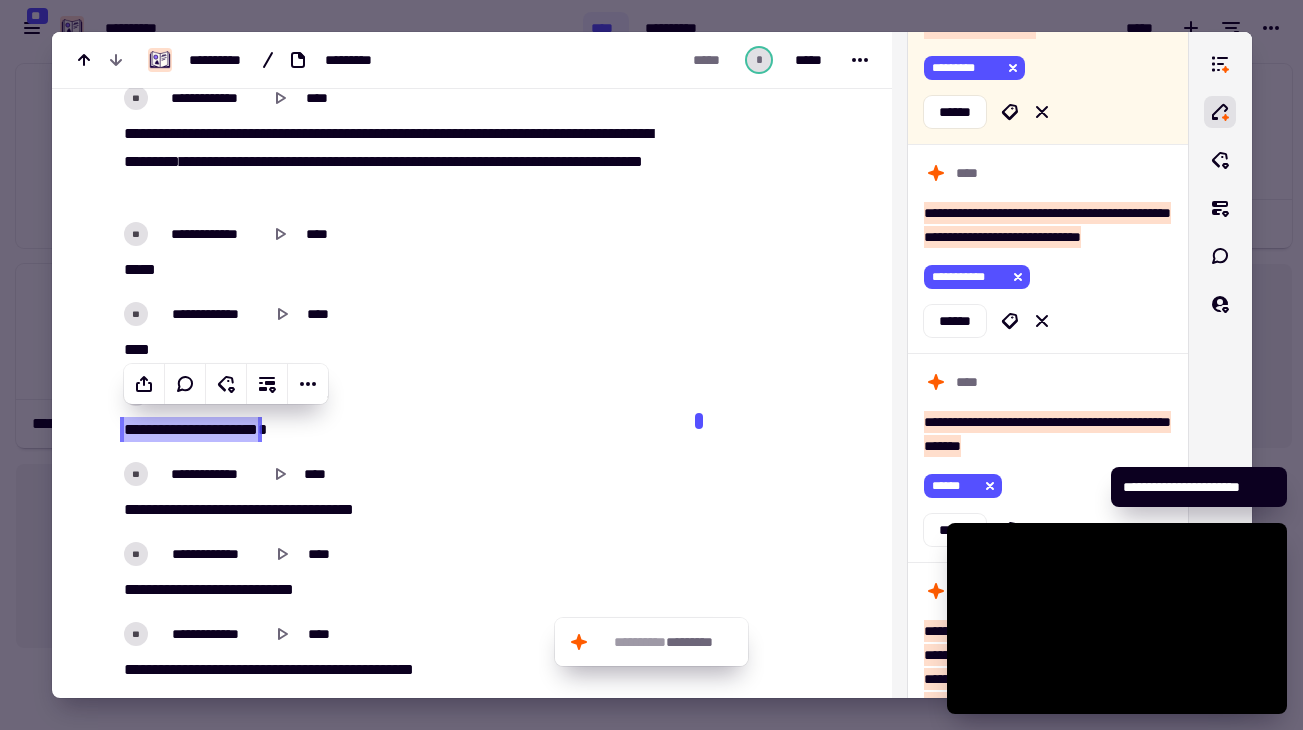 click at bounding box center [777, -788] 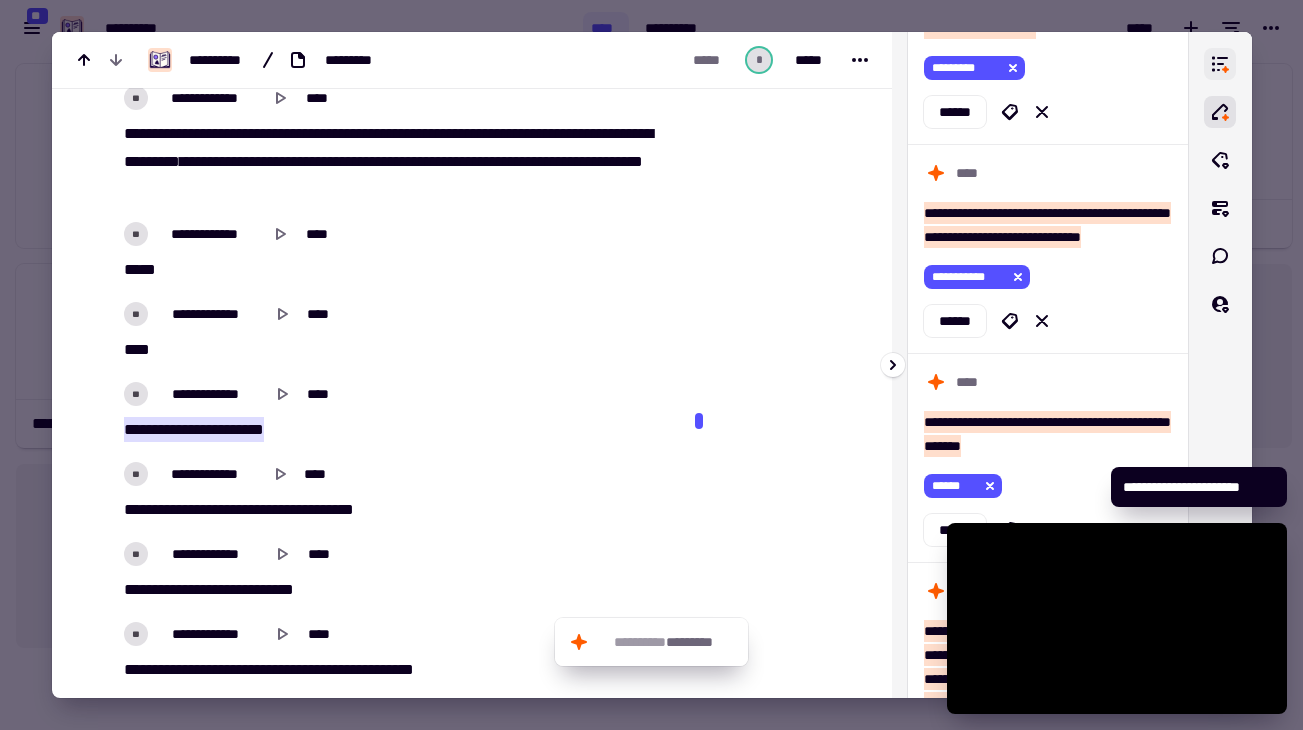 click 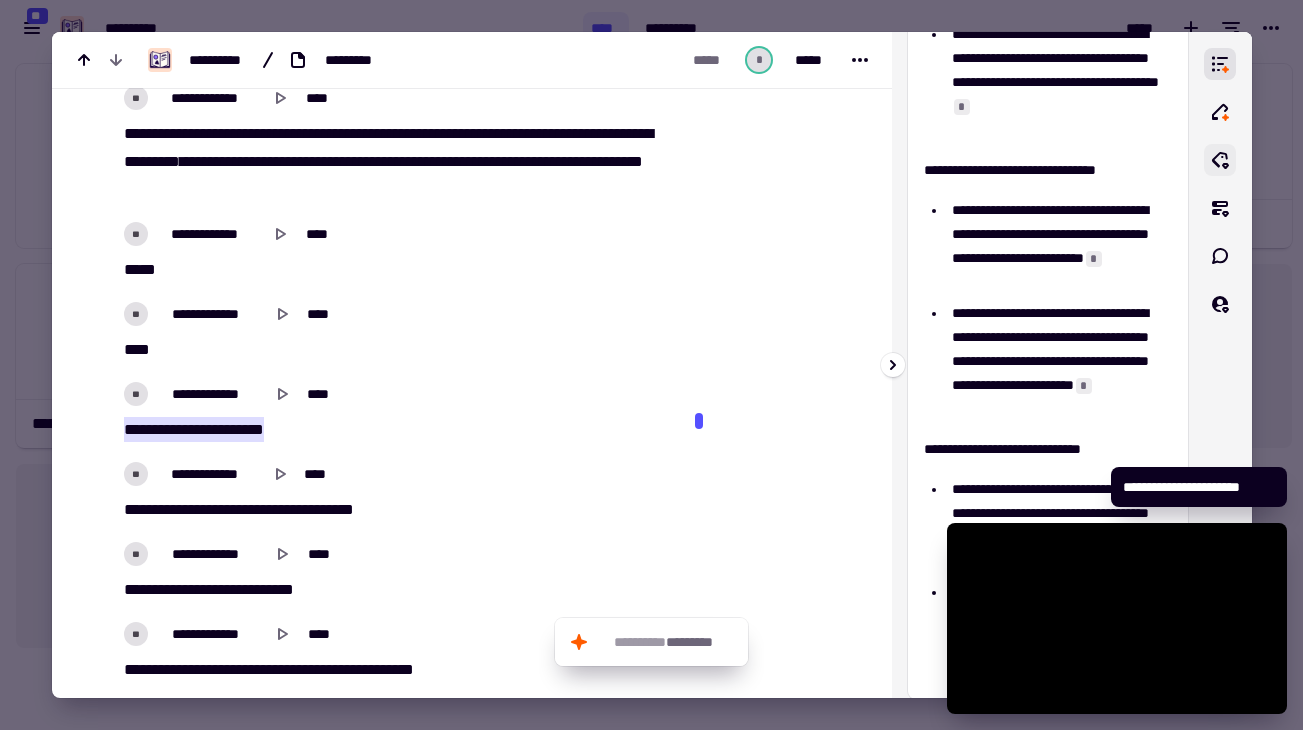 click 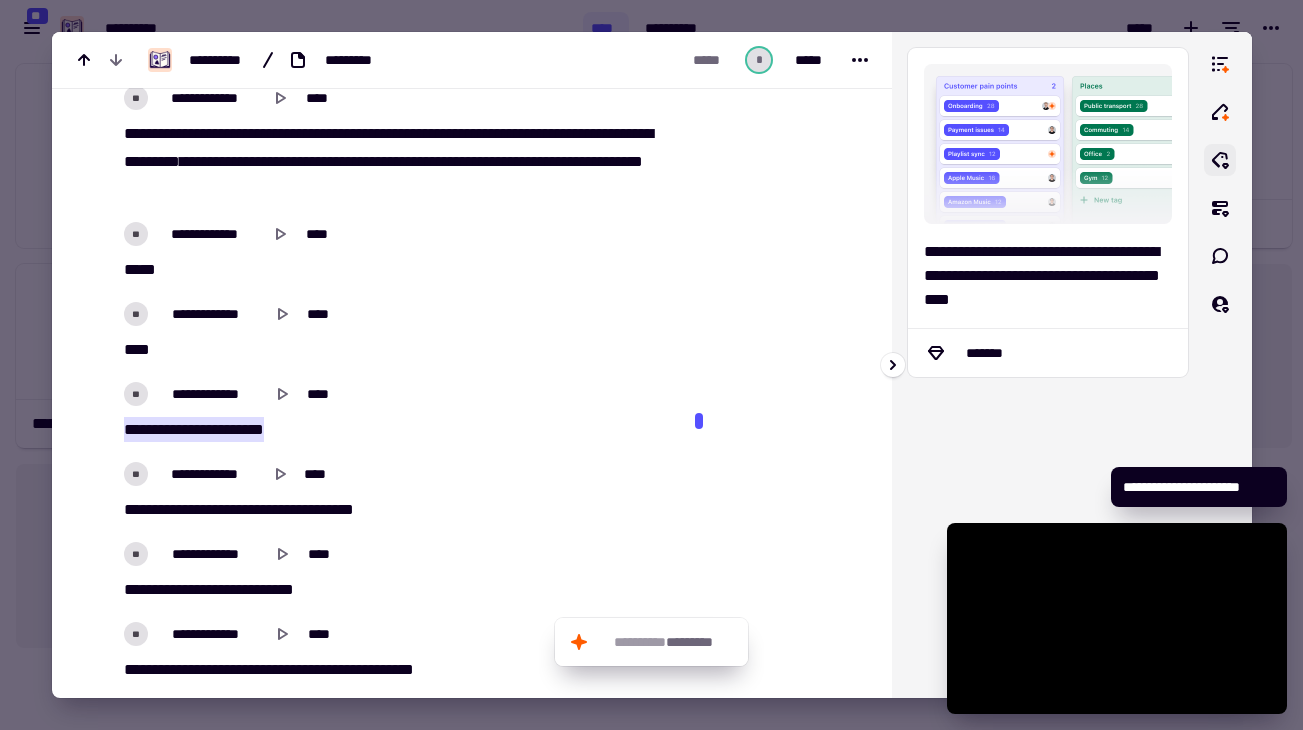scroll, scrollTop: 0, scrollLeft: 0, axis: both 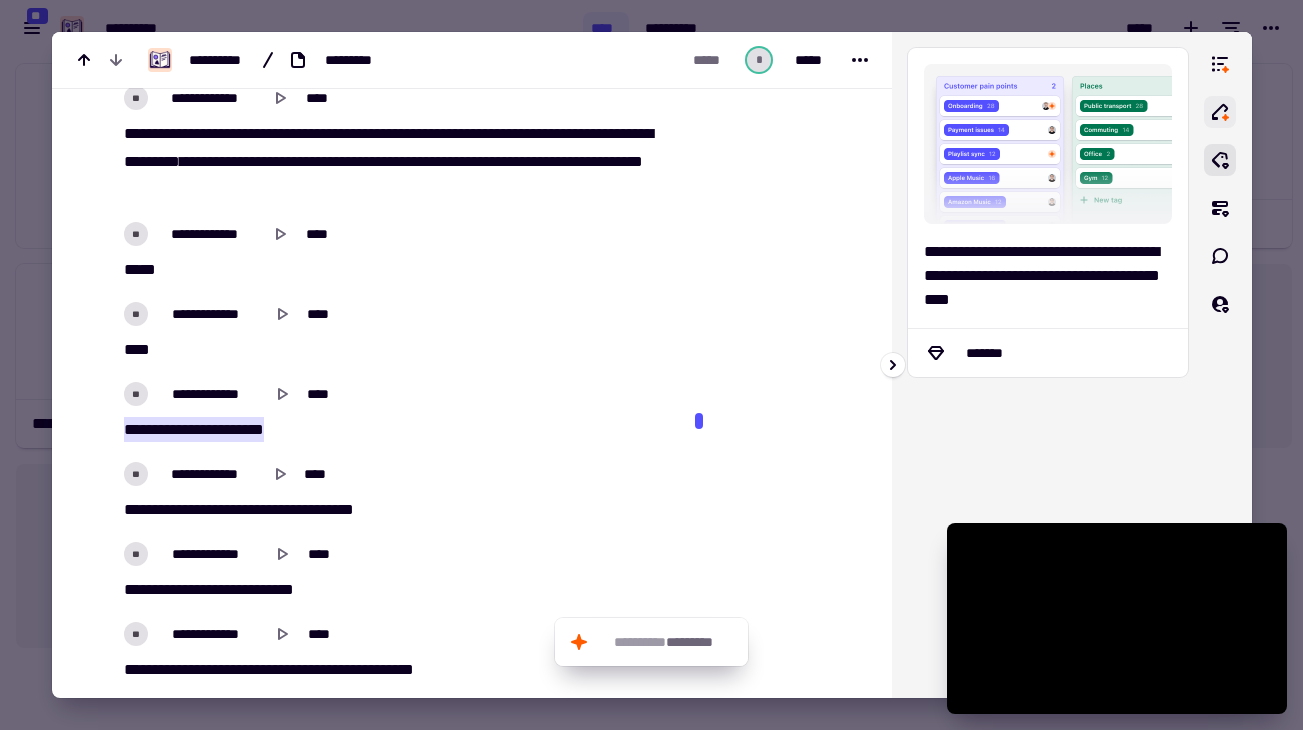 click 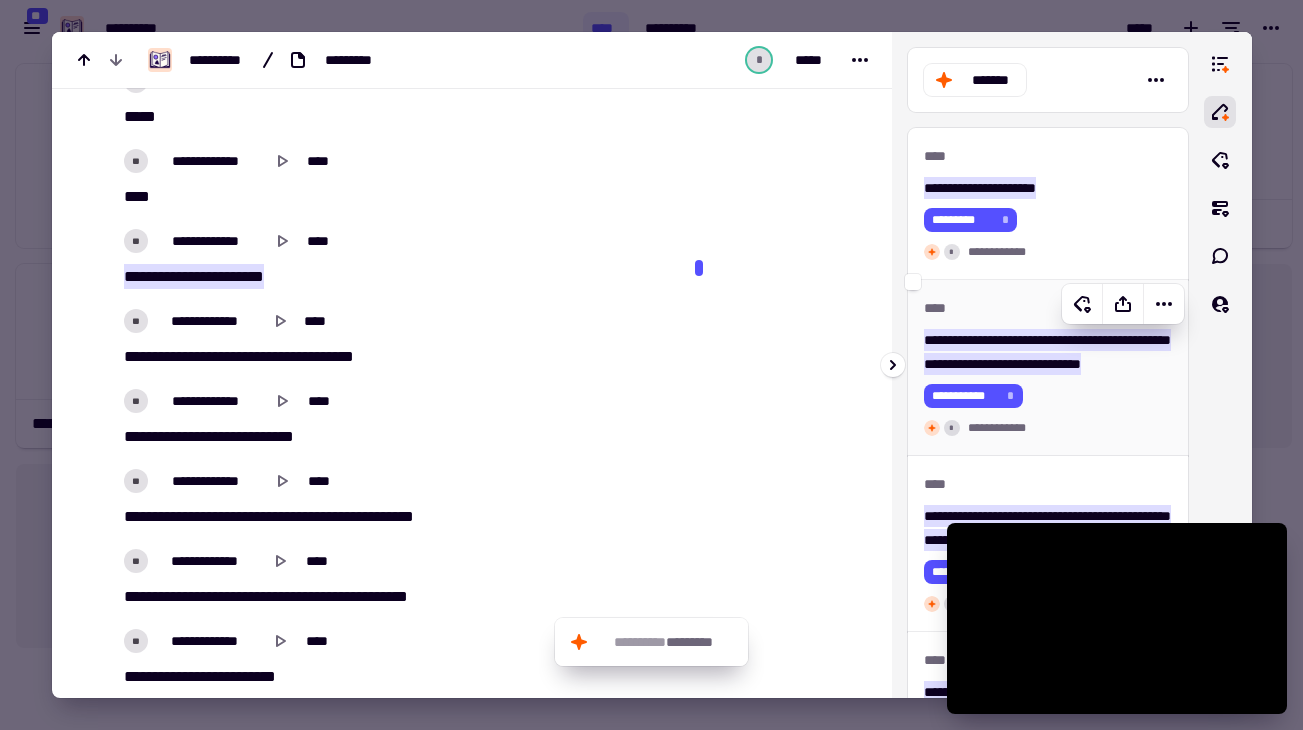click on "**********" at bounding box center (1047, 352) 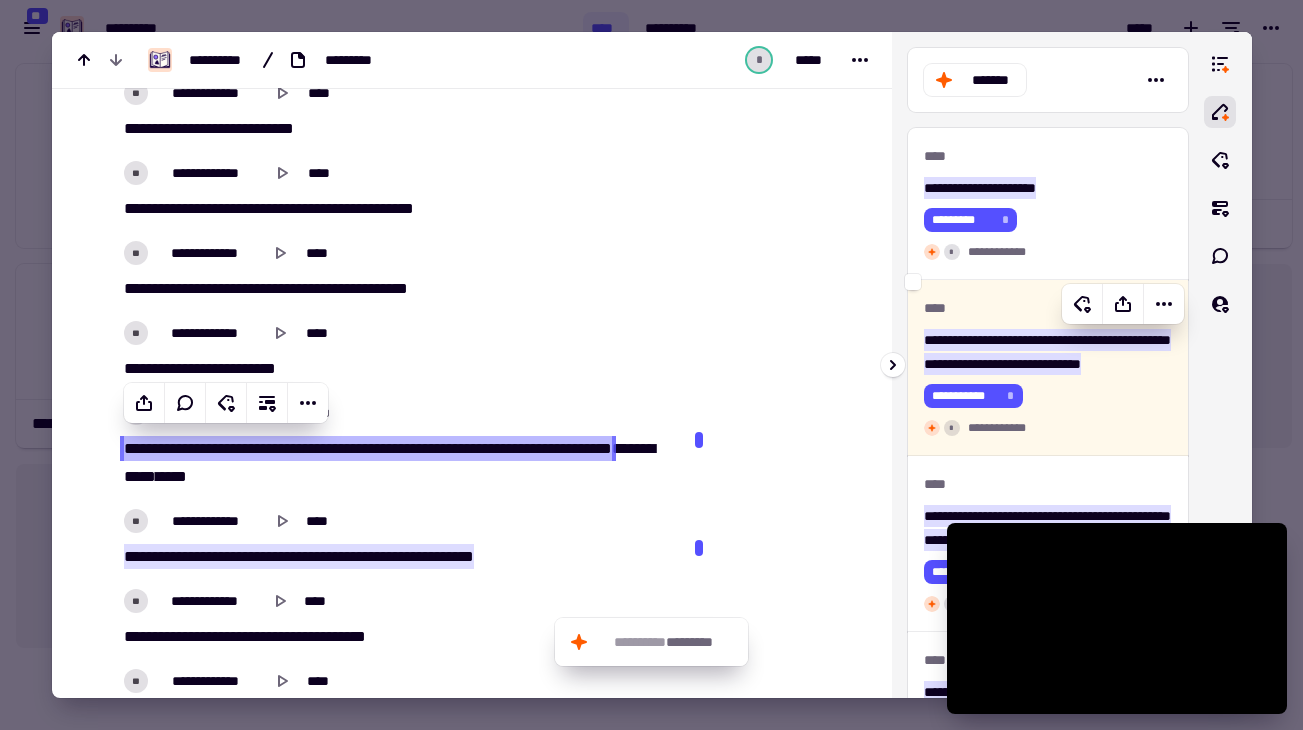 scroll, scrollTop: 2660, scrollLeft: 0, axis: vertical 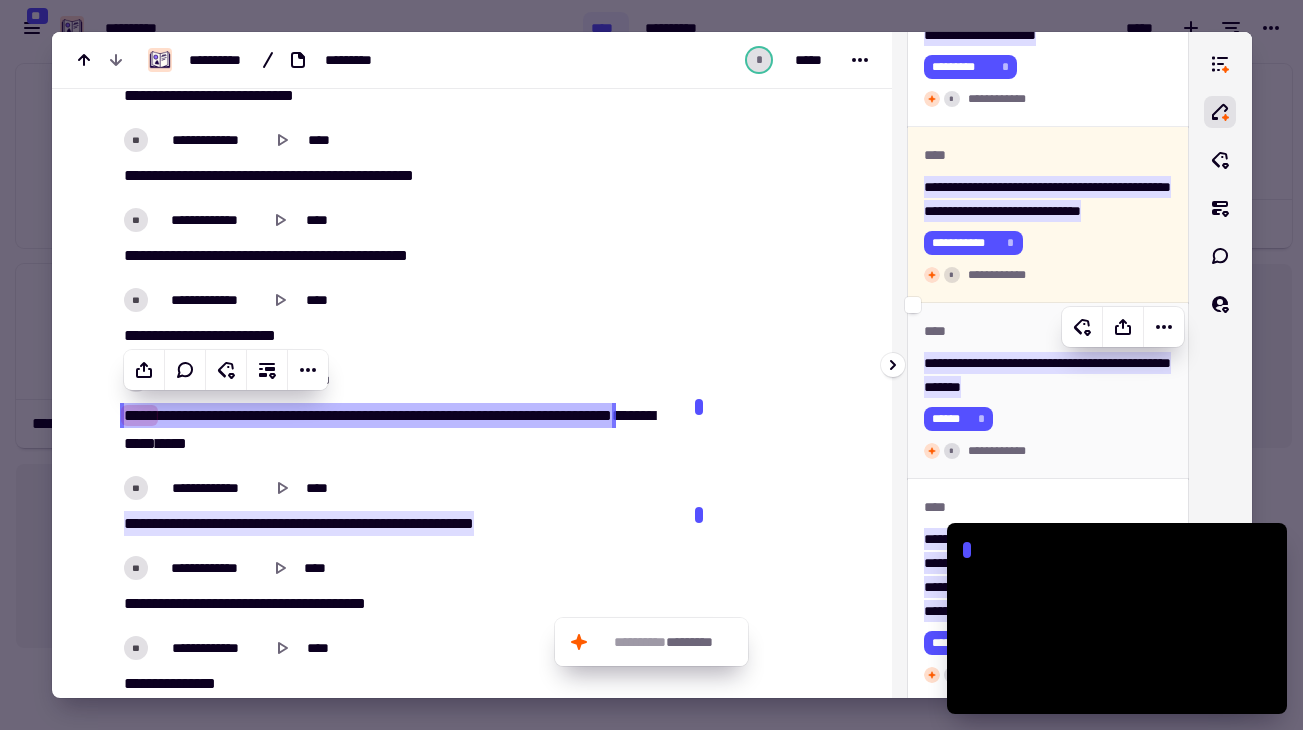 click on "**********" at bounding box center [1047, 375] 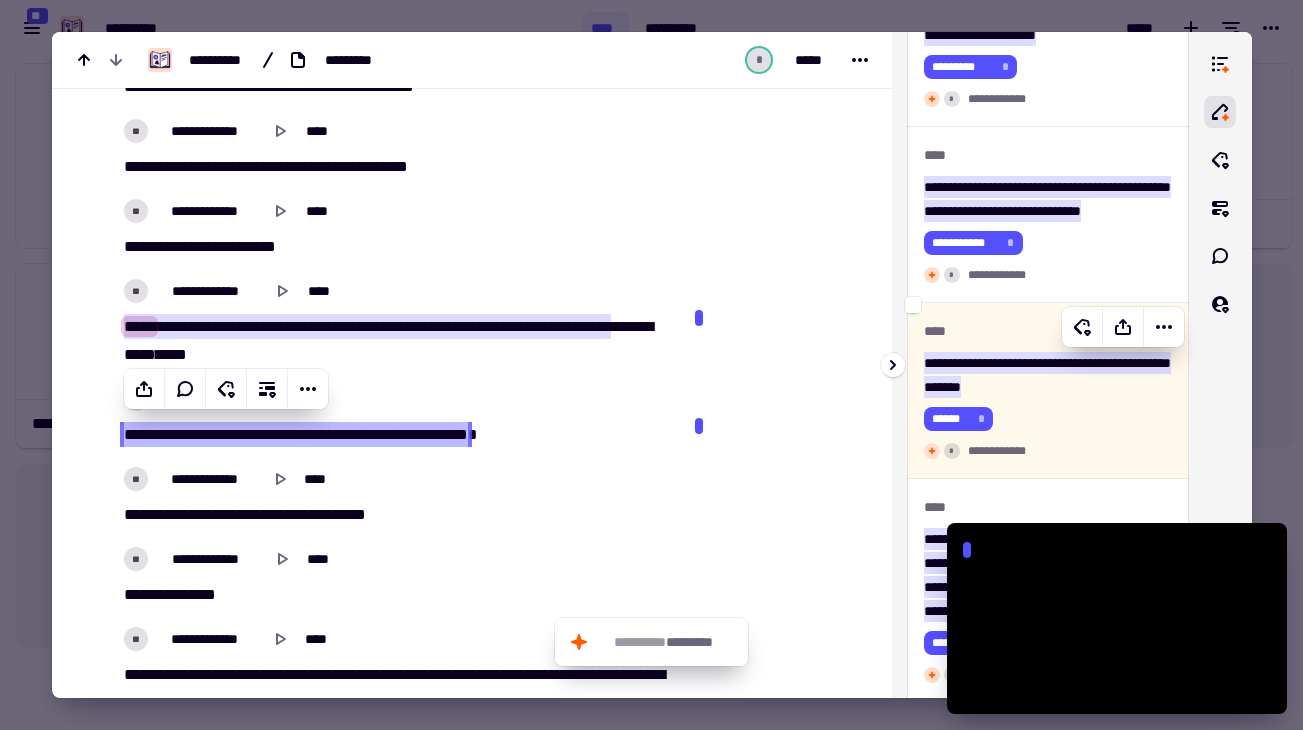 scroll, scrollTop: 2754, scrollLeft: 0, axis: vertical 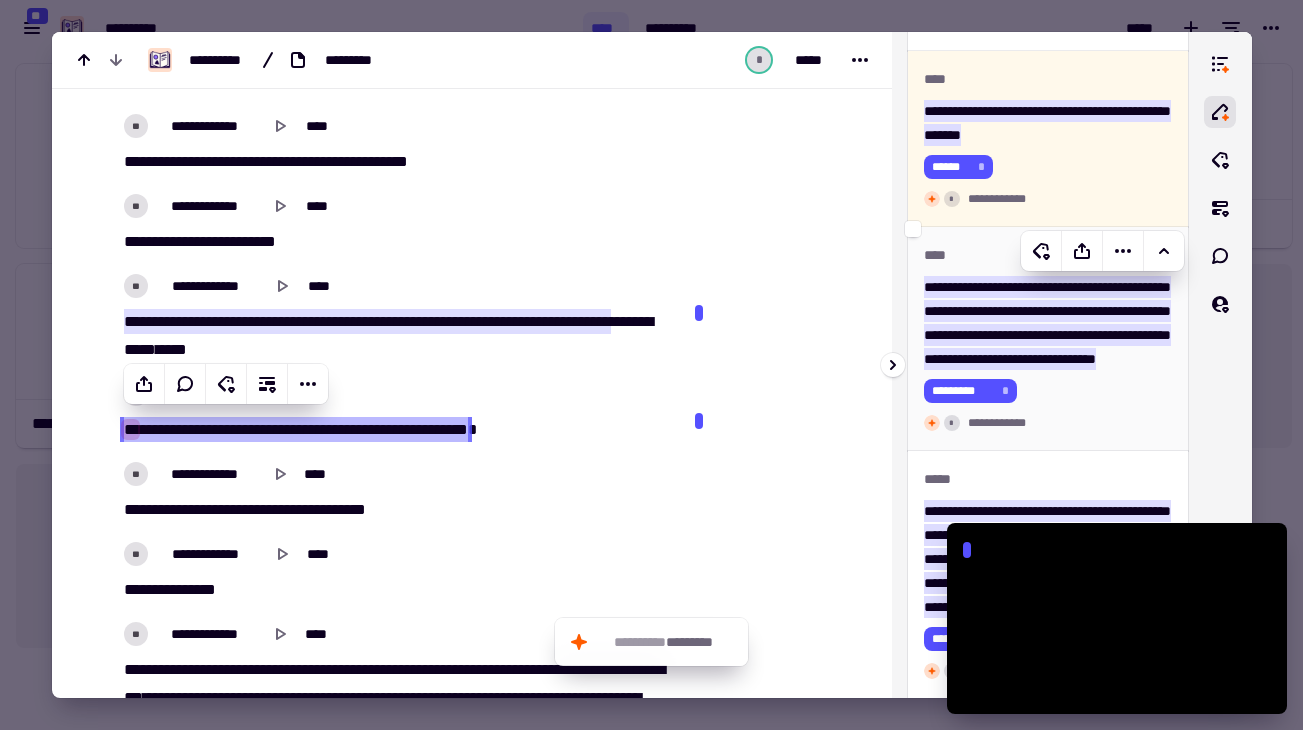 click on "**********" at bounding box center (1047, 323) 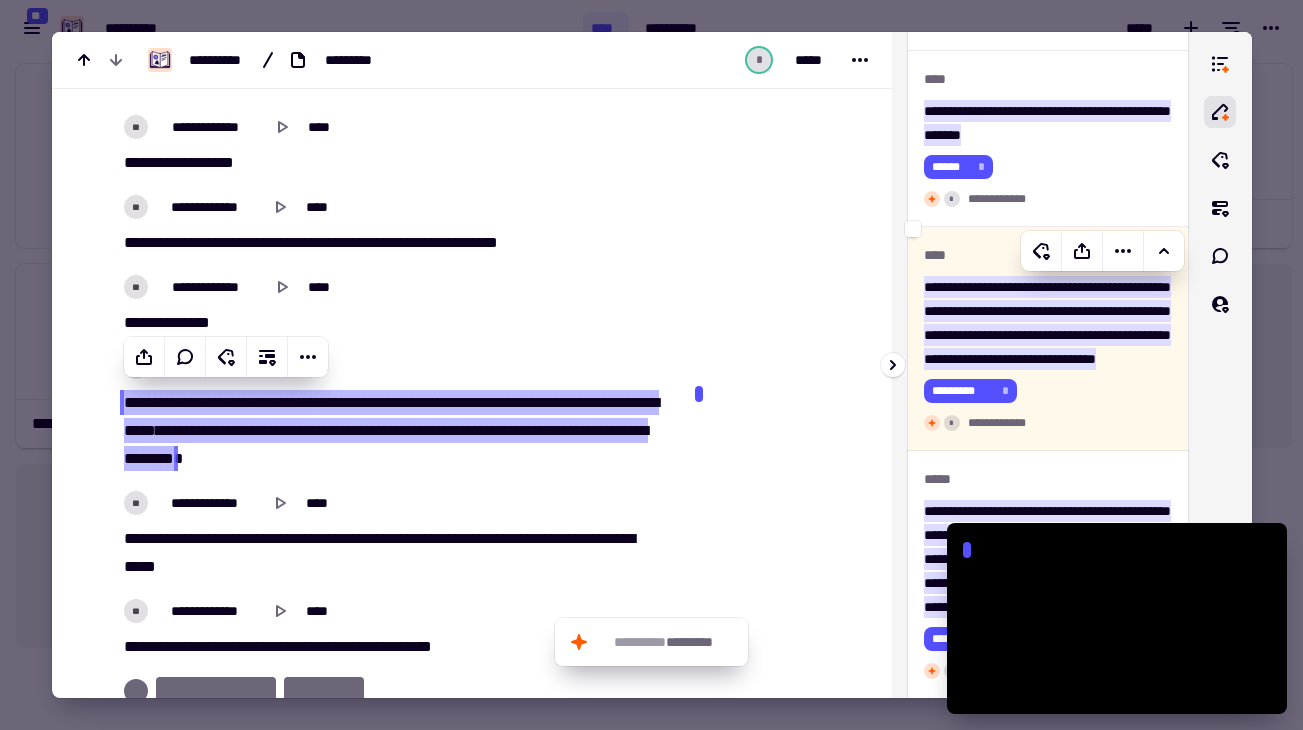 scroll, scrollTop: 3778, scrollLeft: 0, axis: vertical 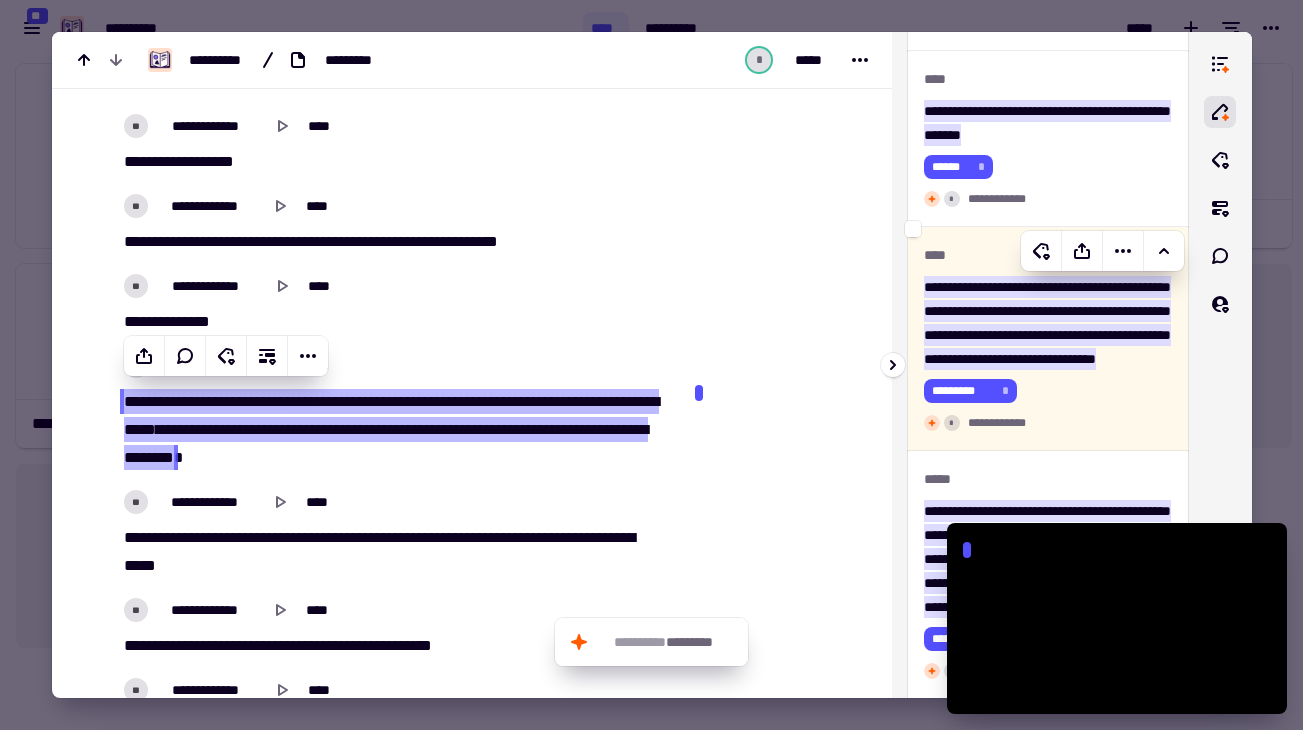 type on "******" 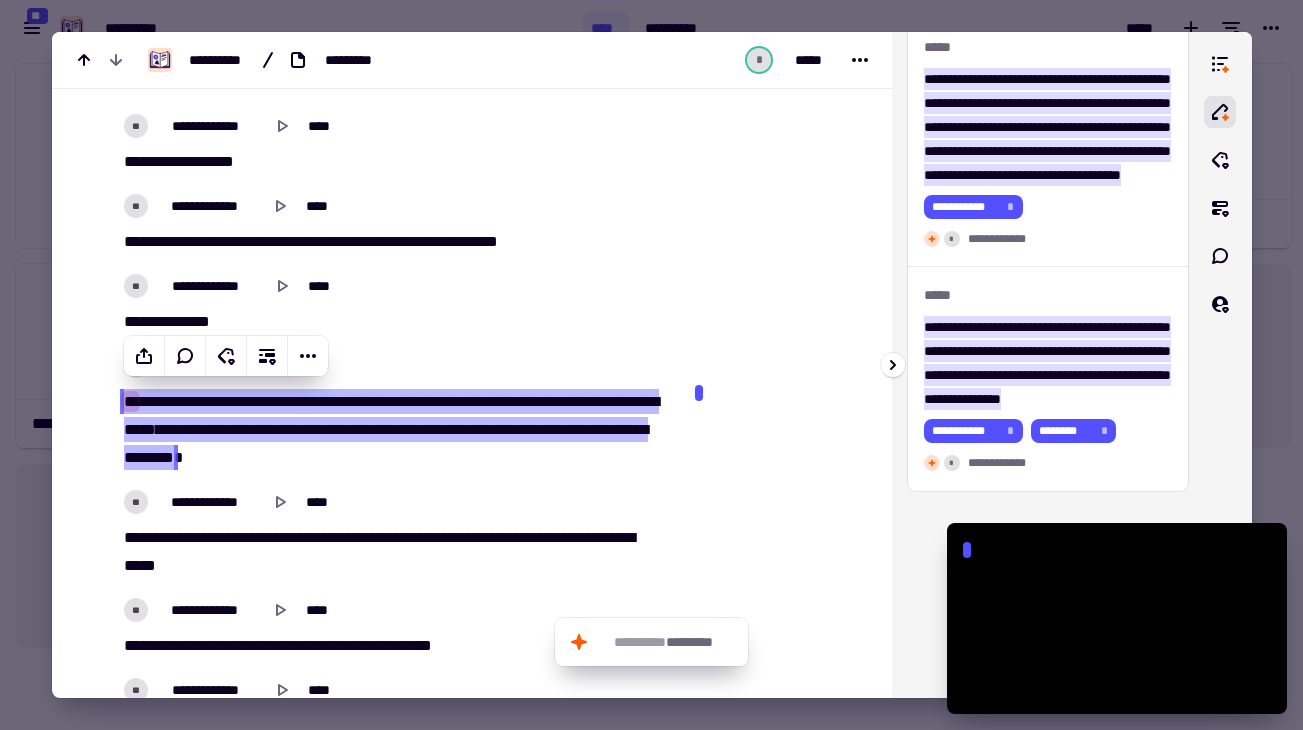 scroll, scrollTop: 2093, scrollLeft: 0, axis: vertical 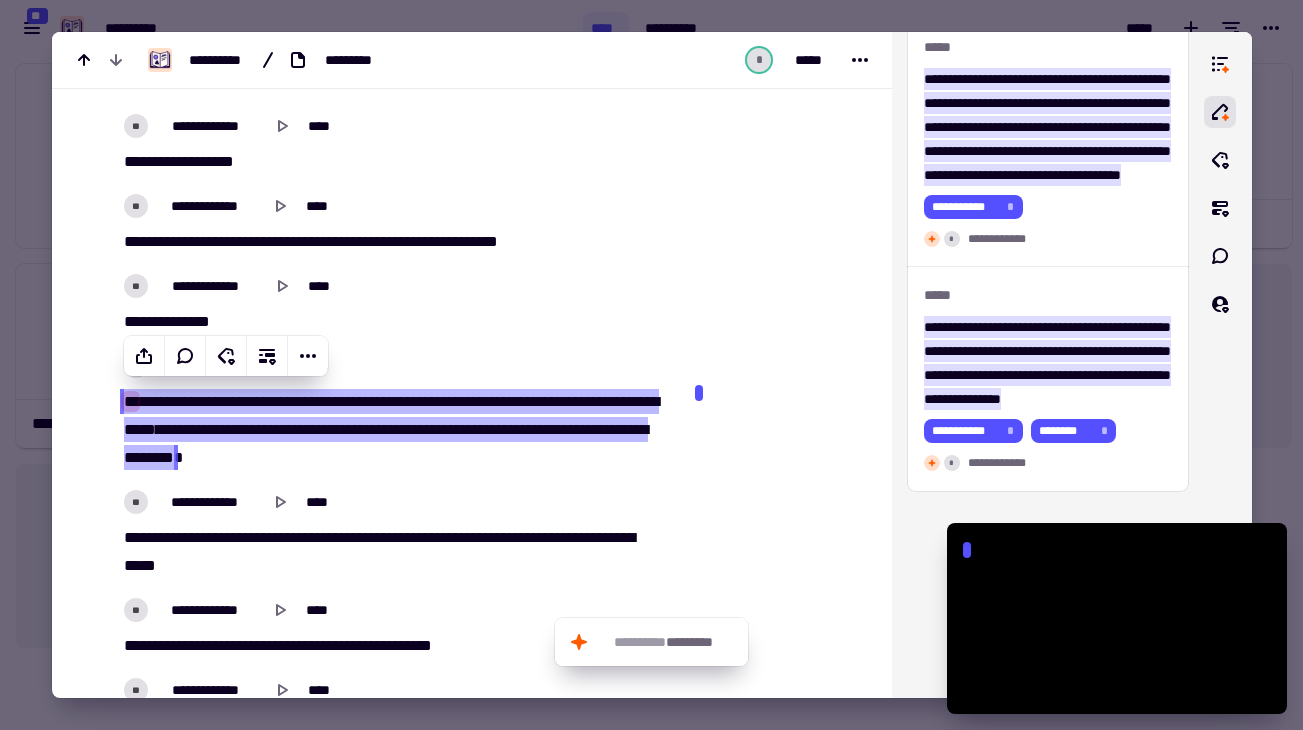 click at bounding box center (651, 365) 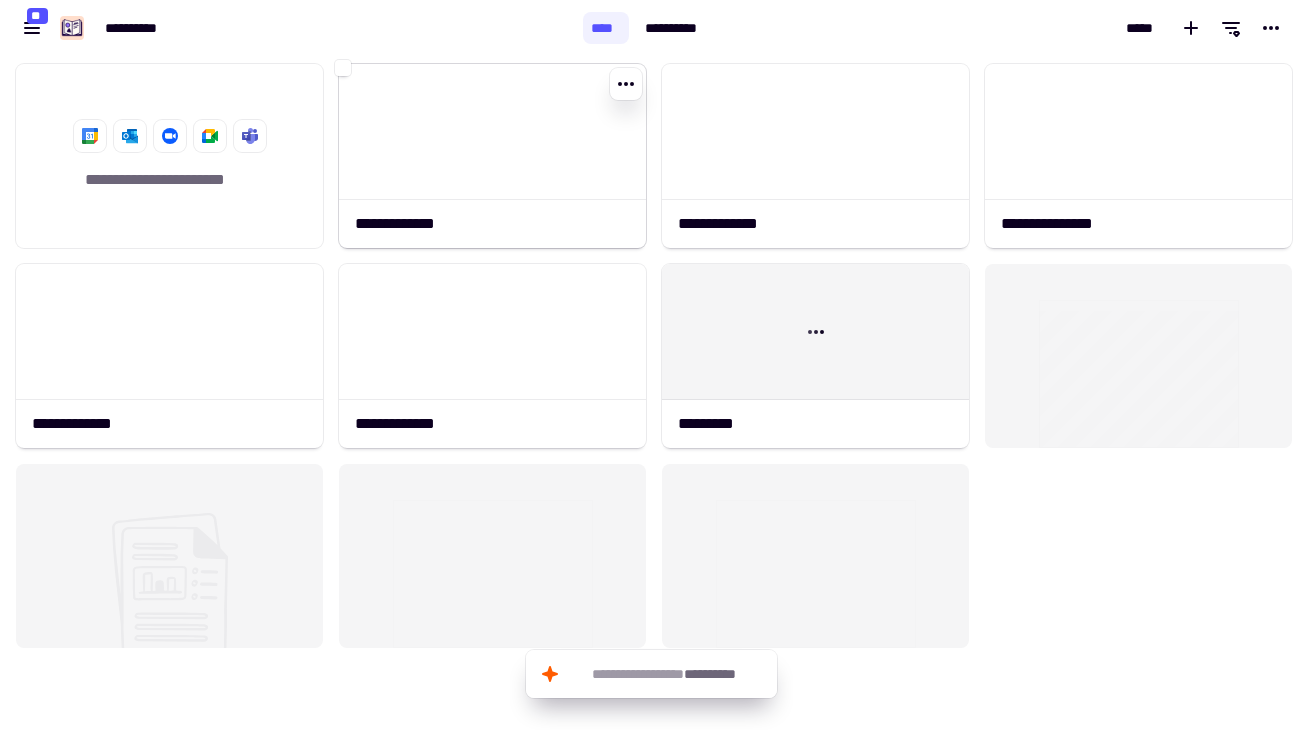 click 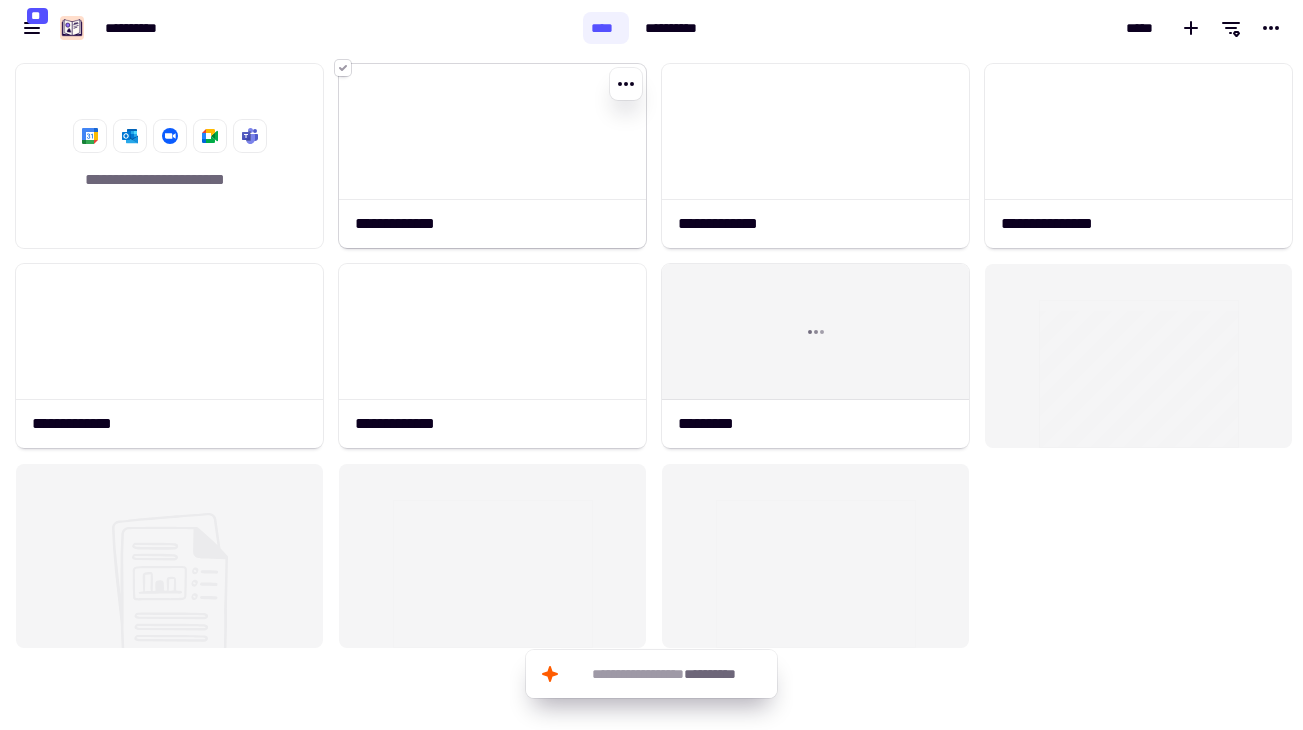click 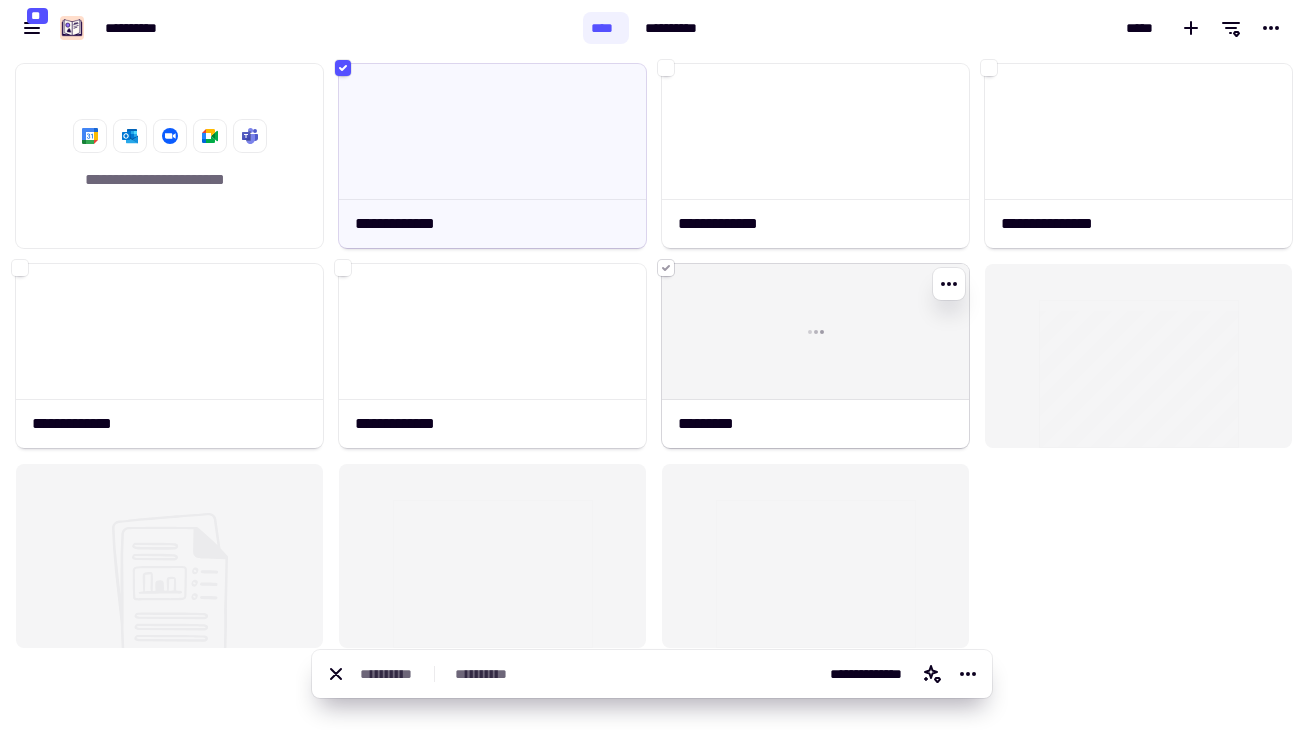 click 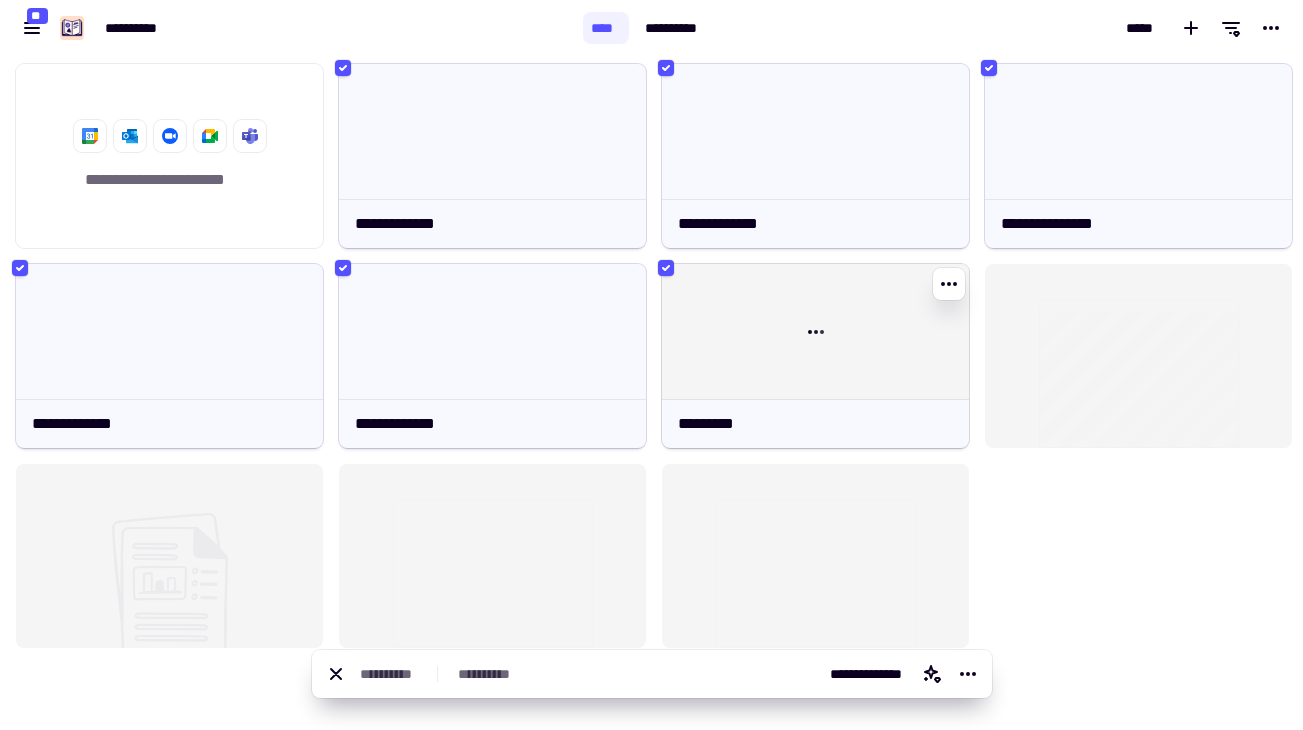 type 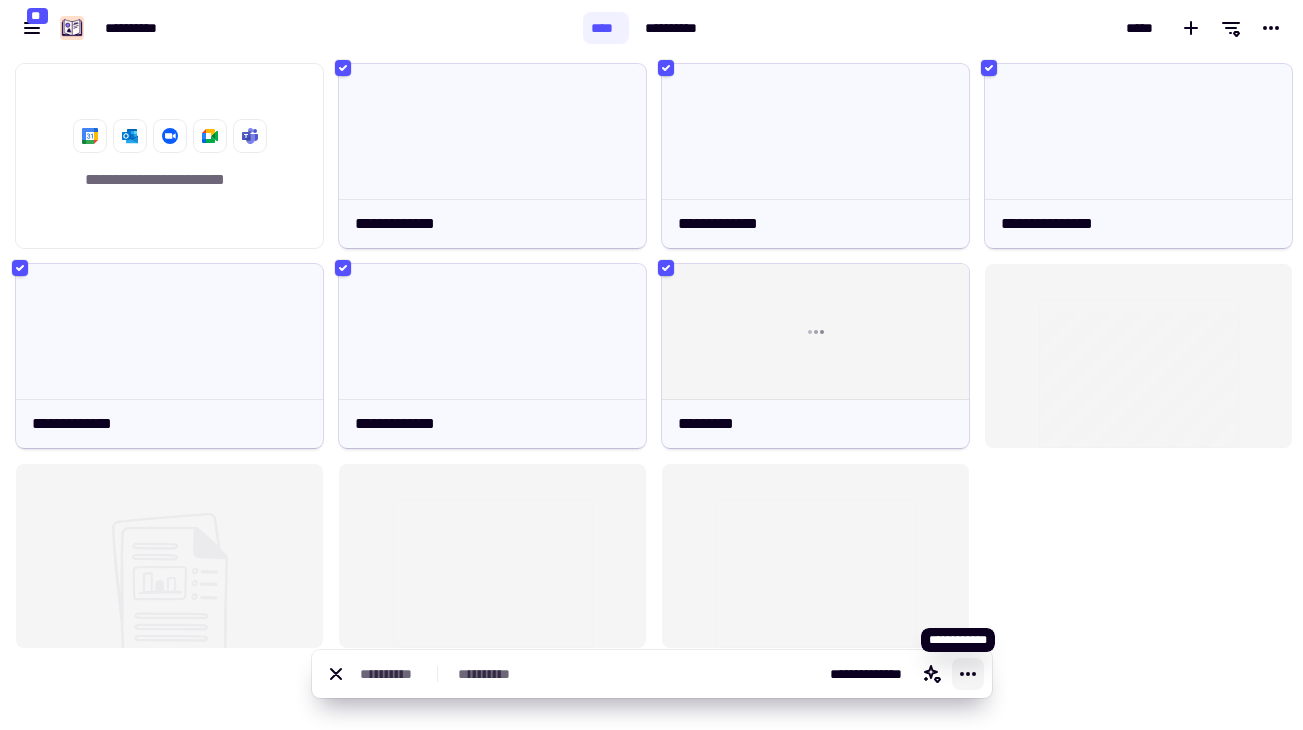 click 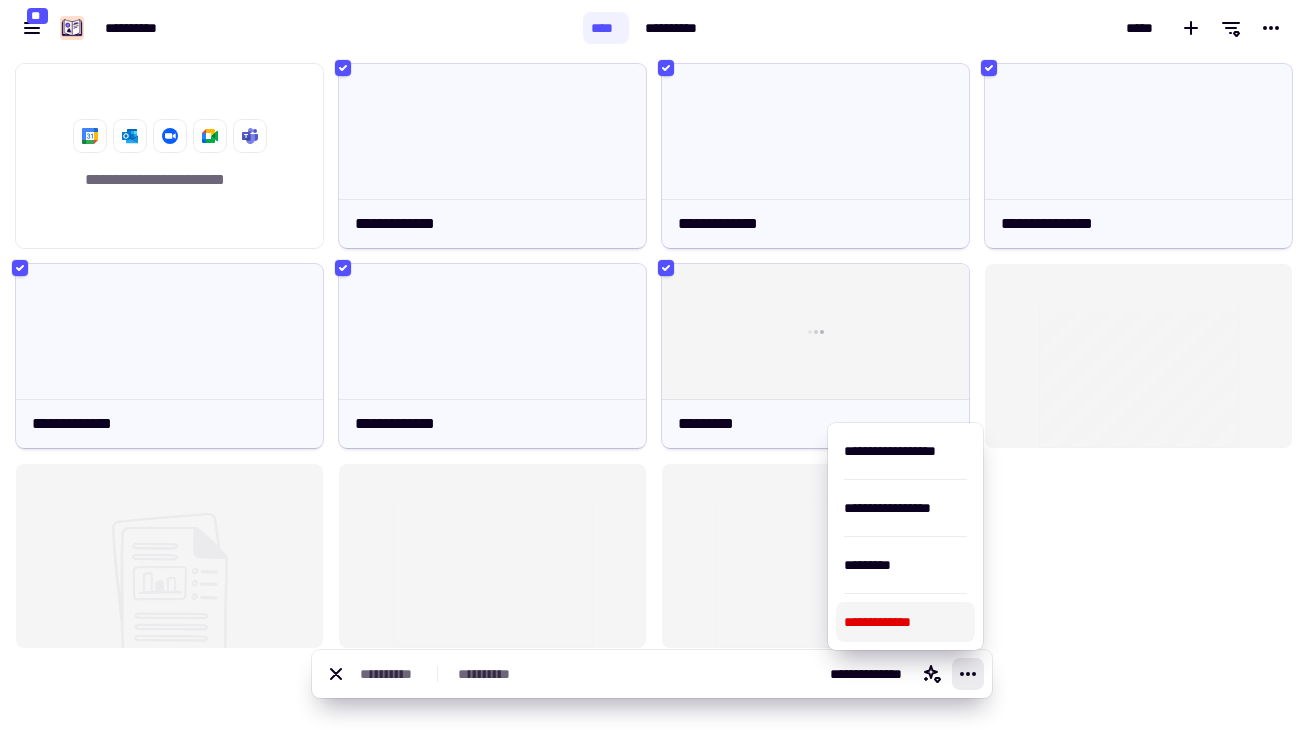 click on "**********" at bounding box center (905, 622) 